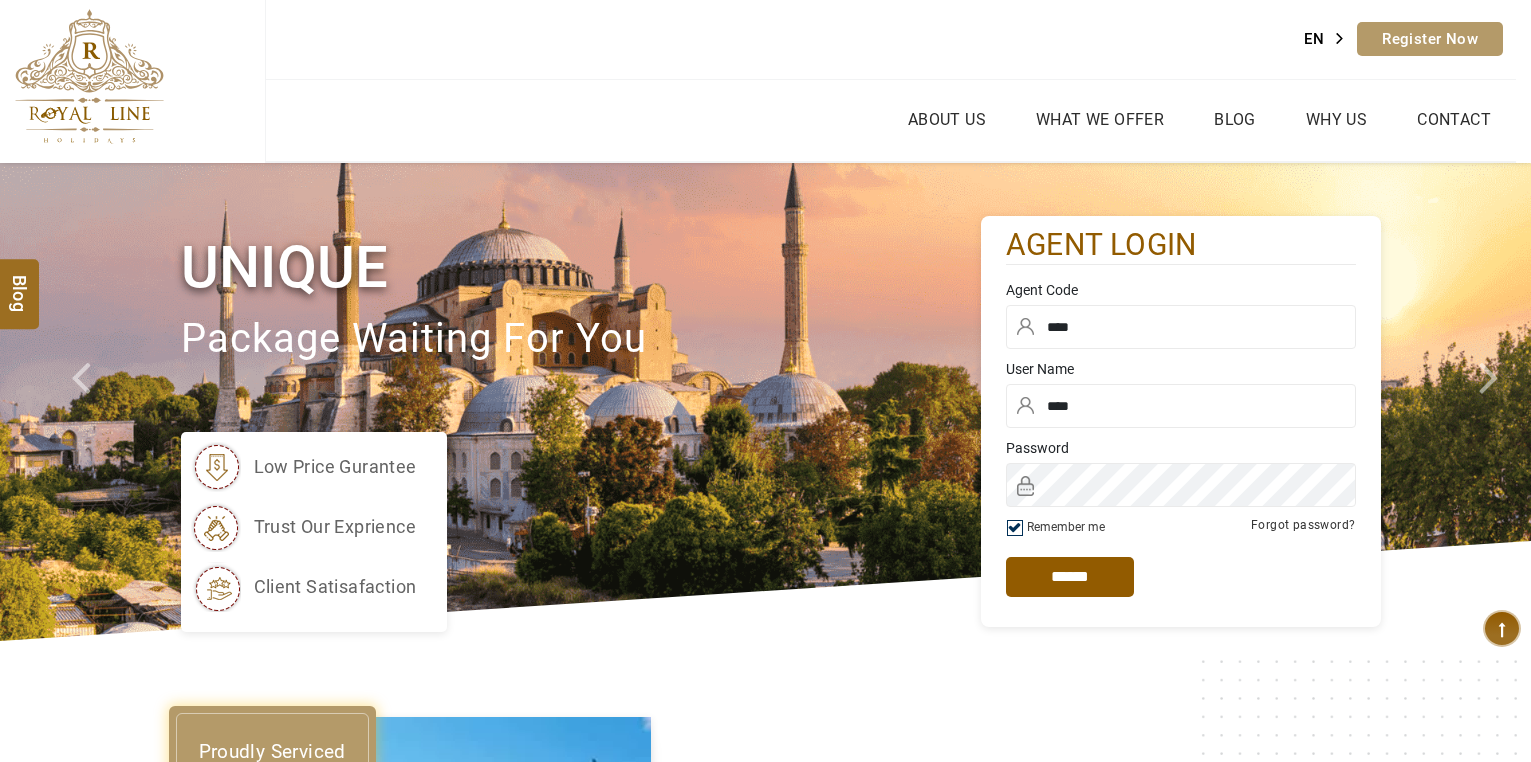 scroll, scrollTop: 0, scrollLeft: 0, axis: both 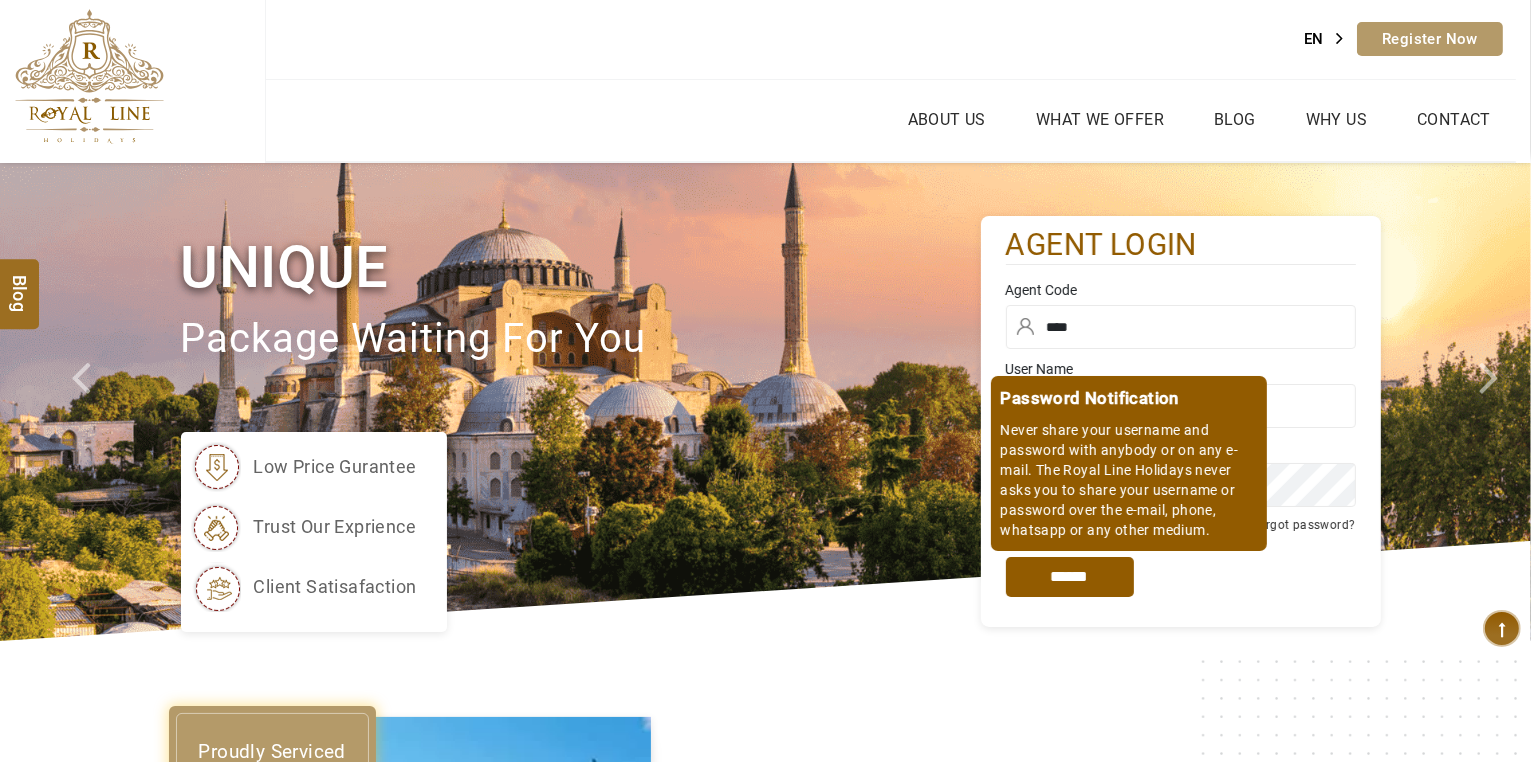 click on "*****" at bounding box center [1070, 577] 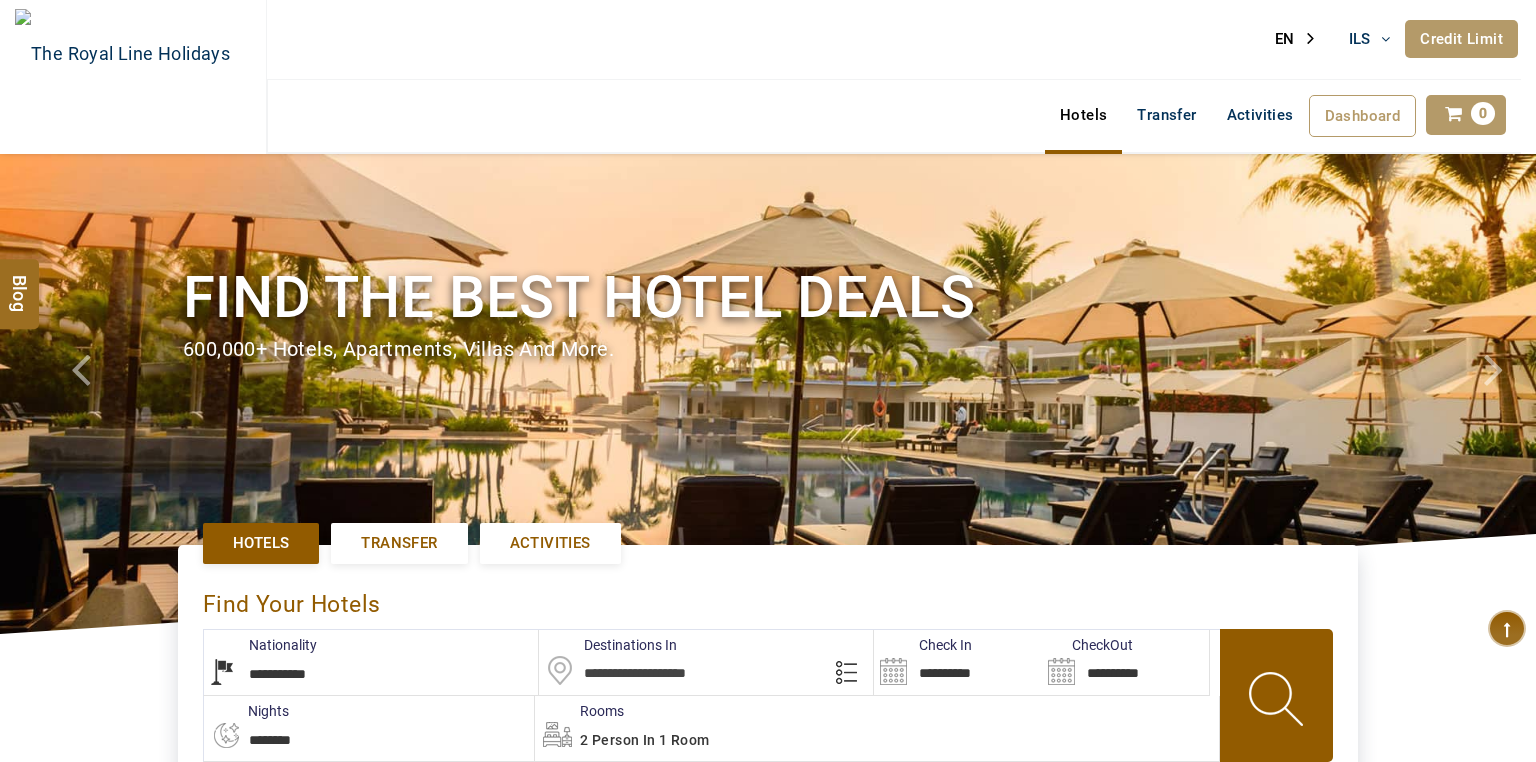 select on "******" 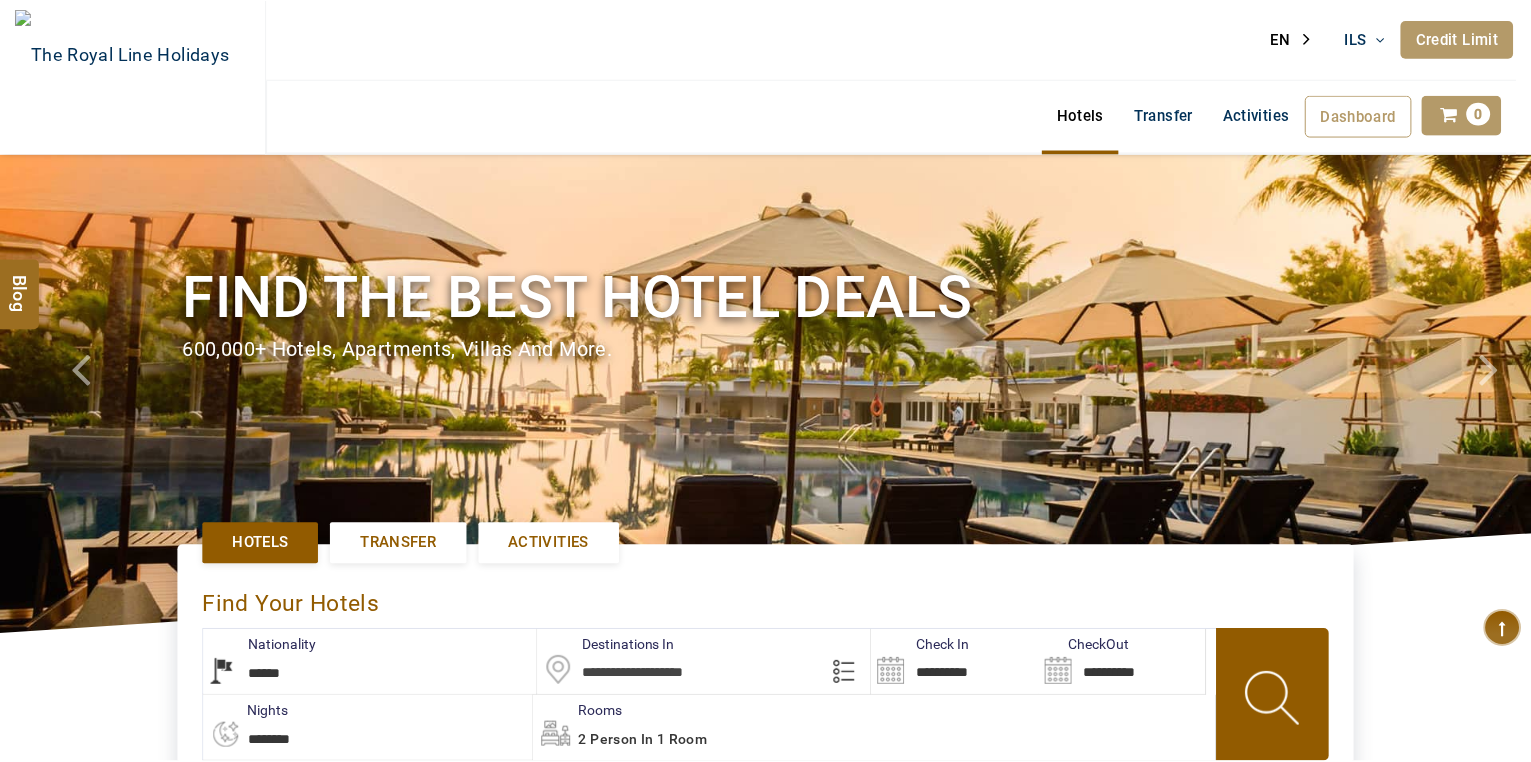 scroll, scrollTop: 0, scrollLeft: 0, axis: both 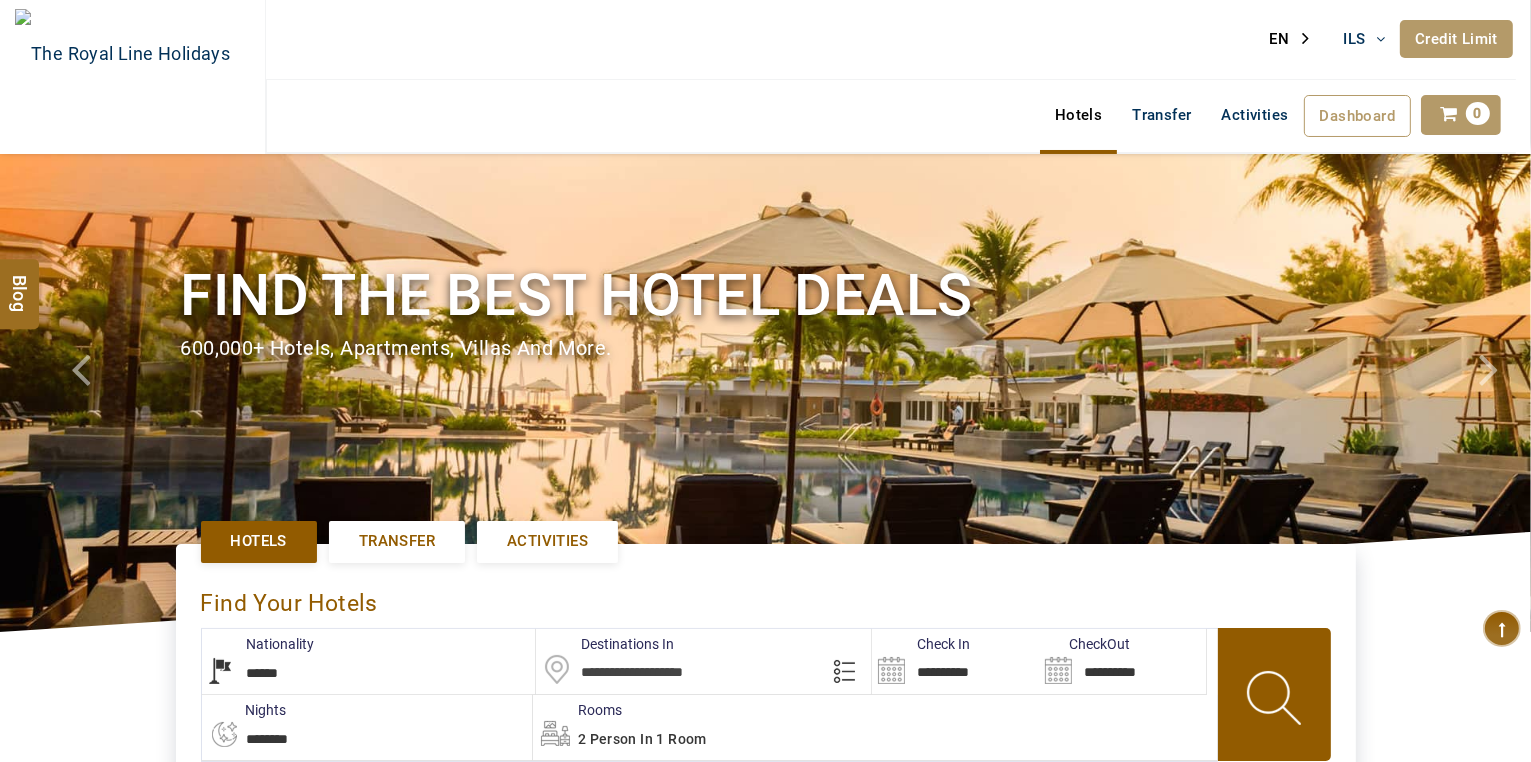 click on "**********" at bounding box center [369, 661] 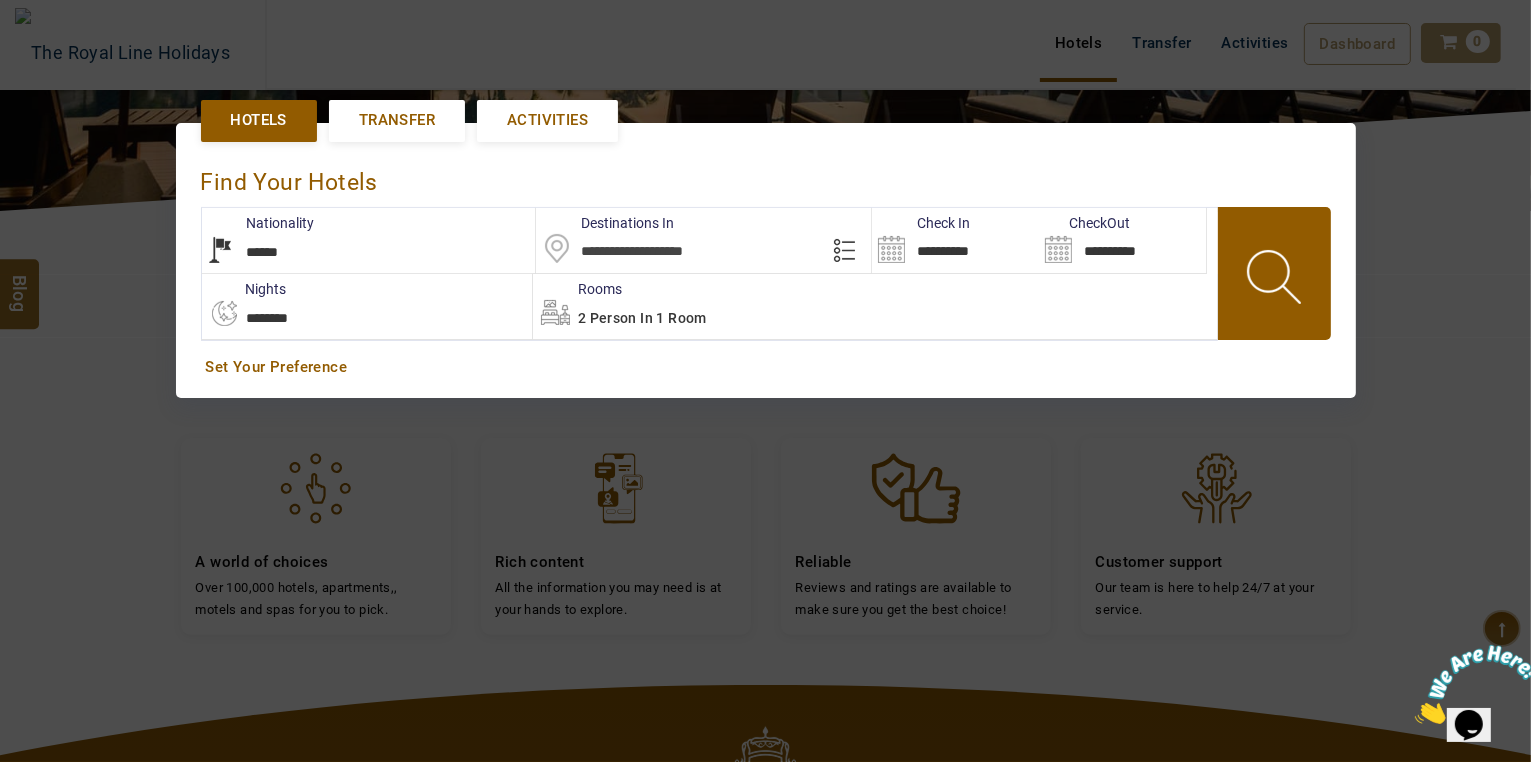 scroll, scrollTop: 0, scrollLeft: 0, axis: both 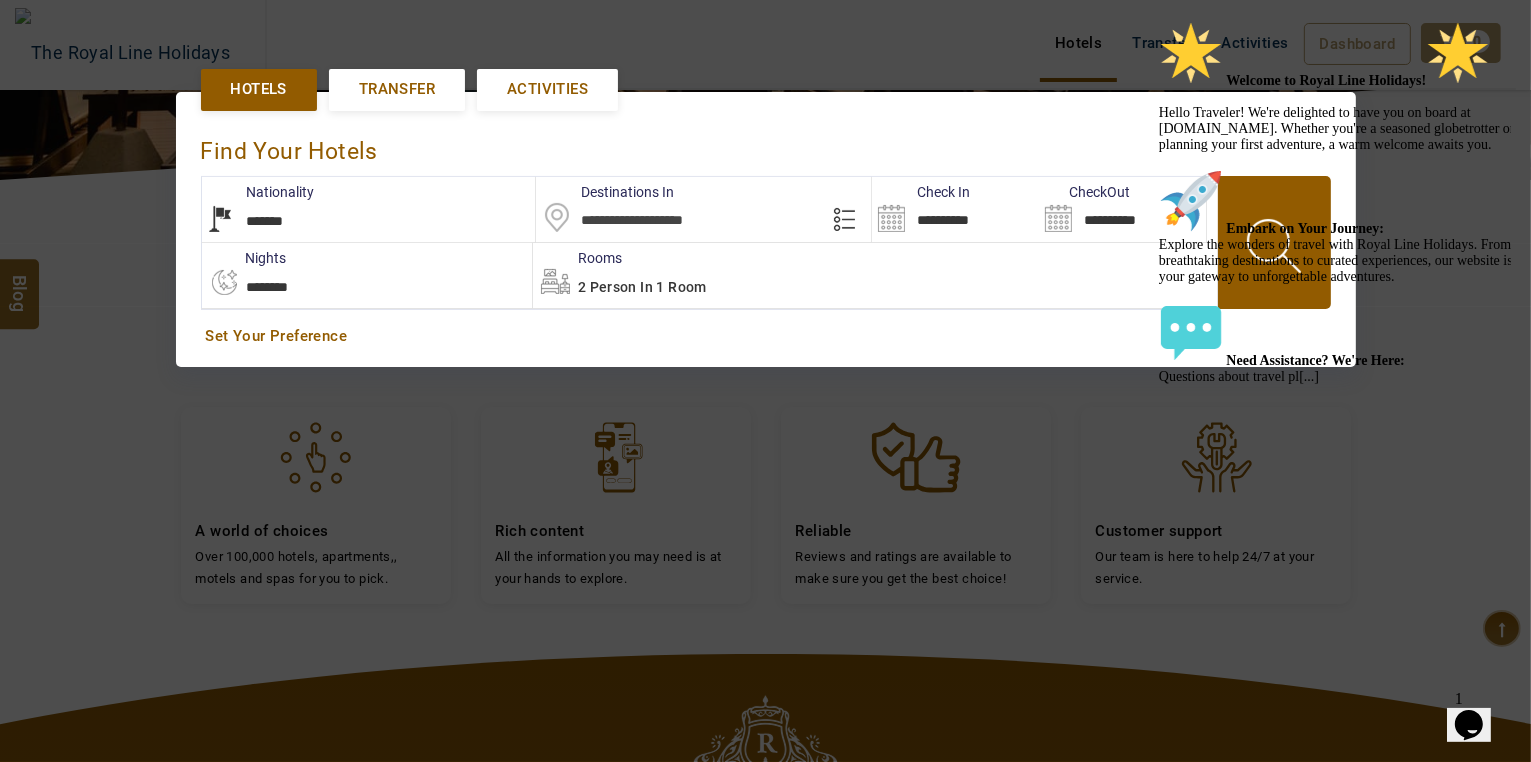 click on "**********" at bounding box center [369, 209] 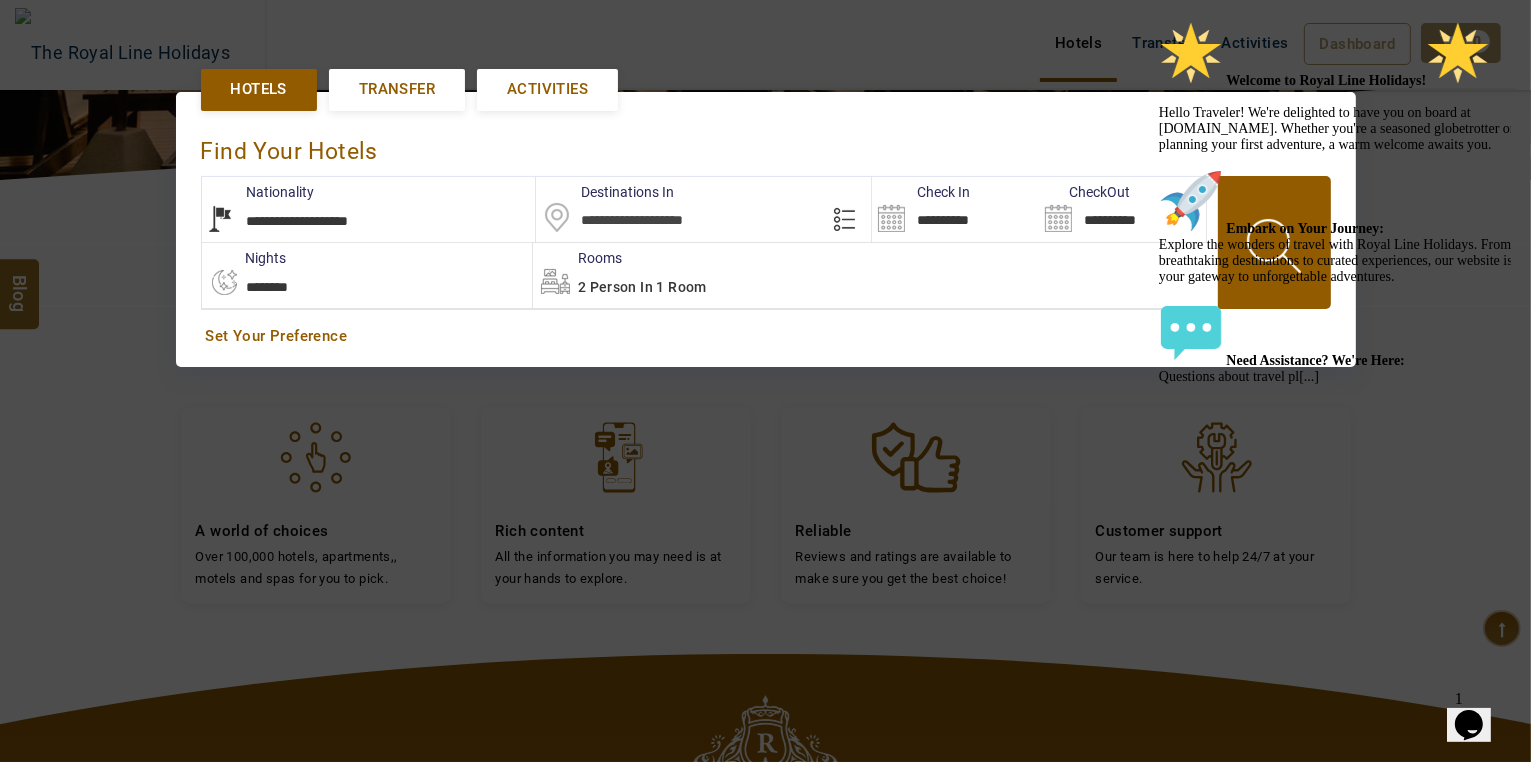 click on "**********" at bounding box center [369, 209] 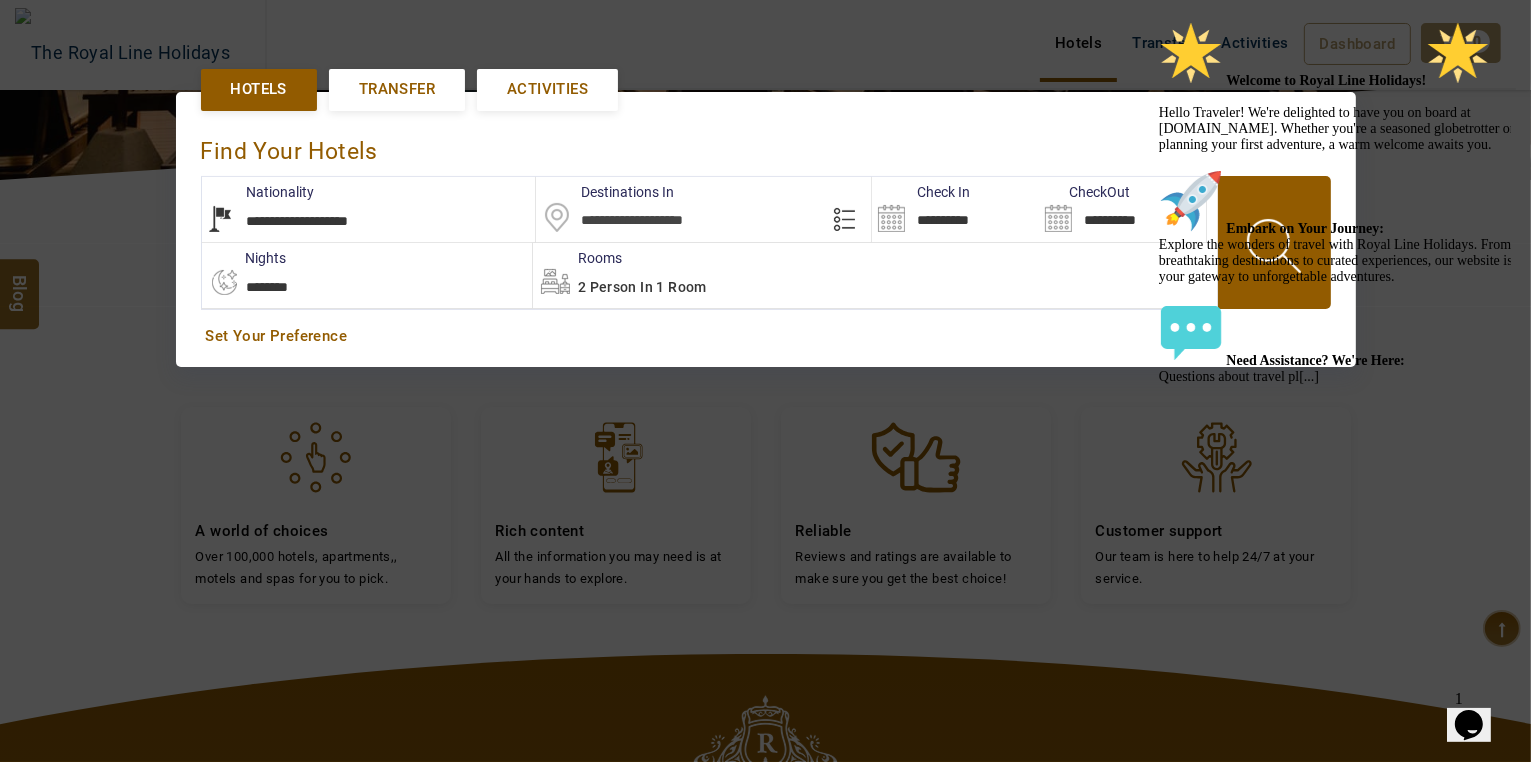 click at bounding box center [703, 209] 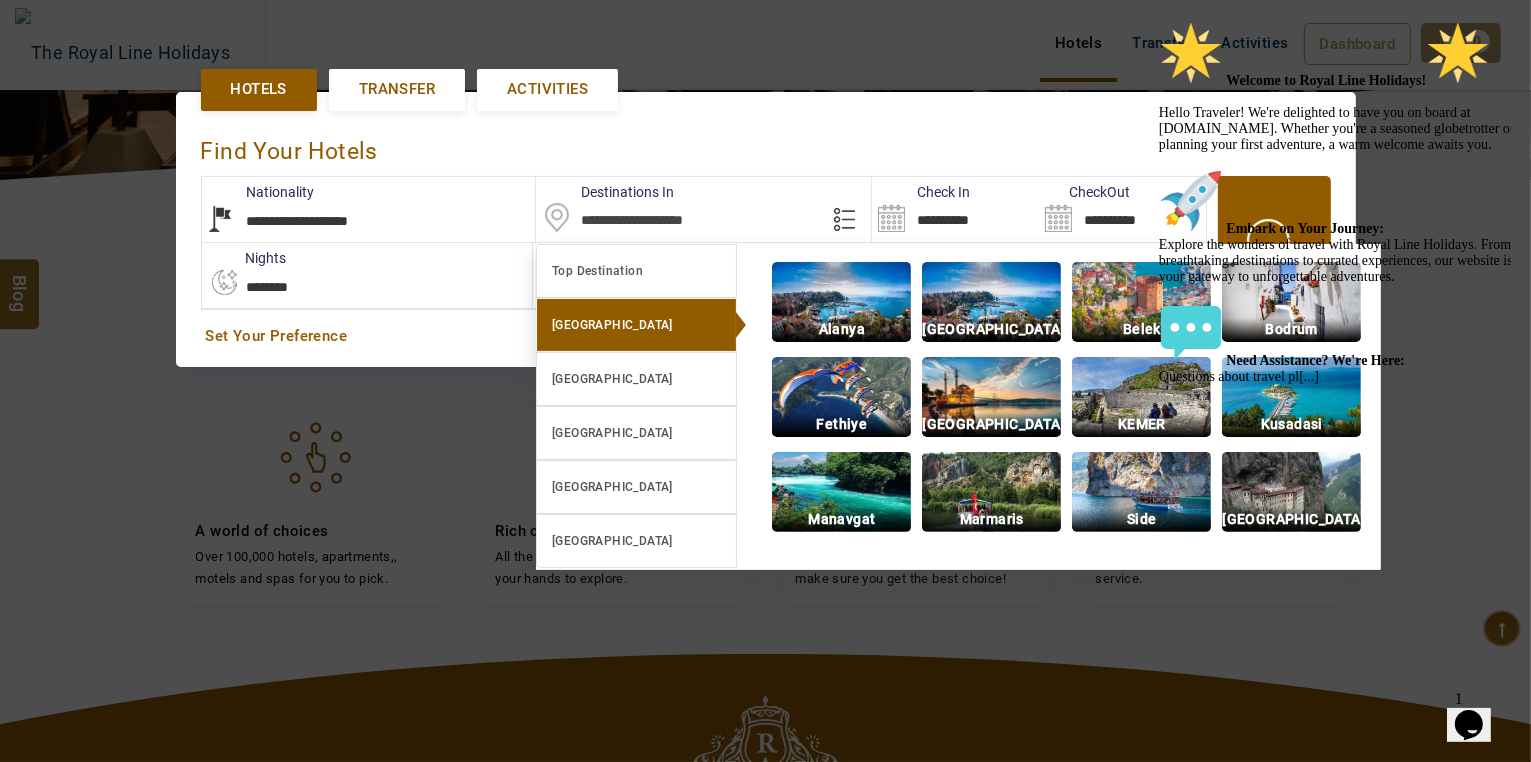 click on "[GEOGRAPHIC_DATA]" at bounding box center [636, 325] 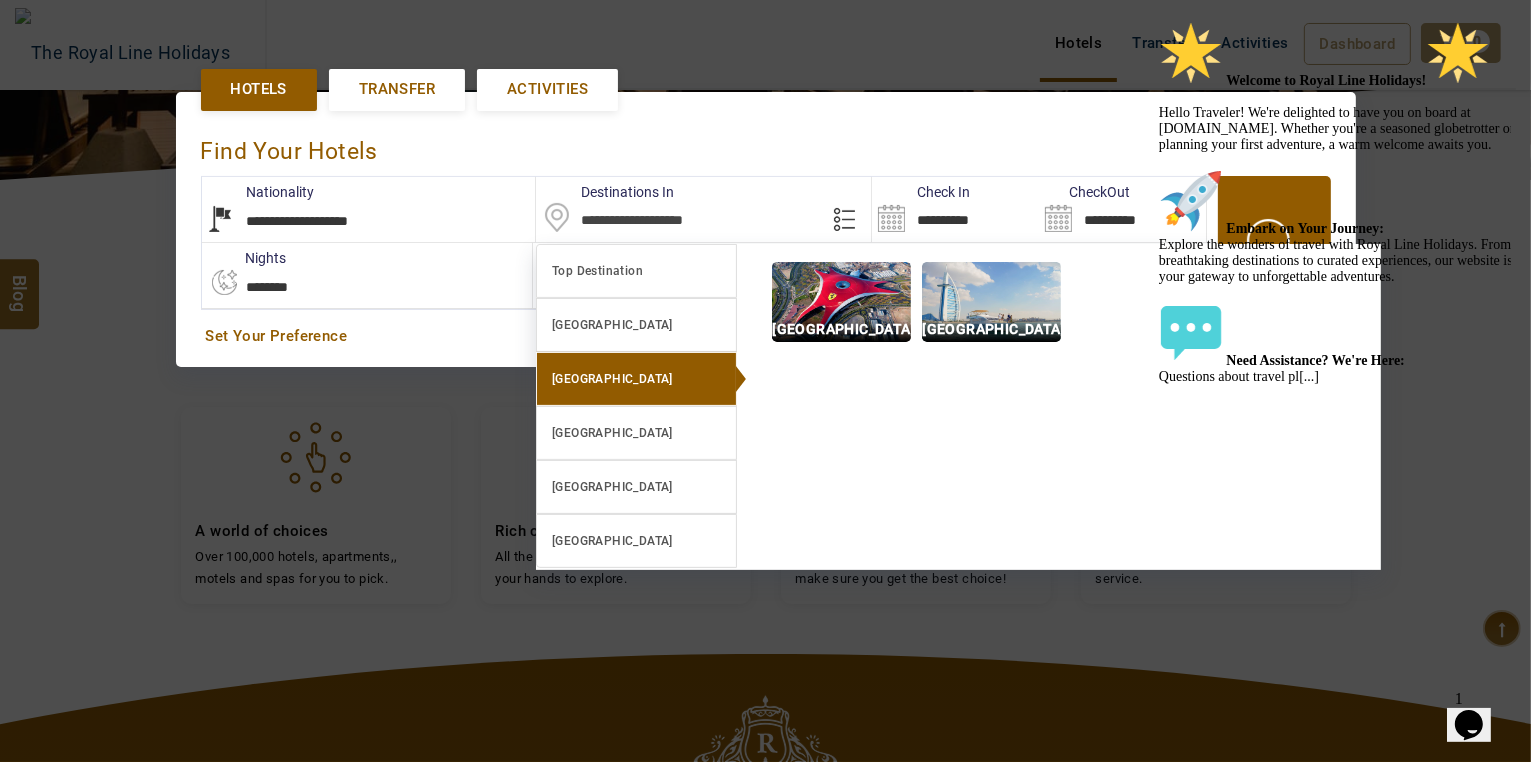 click on "[GEOGRAPHIC_DATA]" at bounding box center (612, 379) 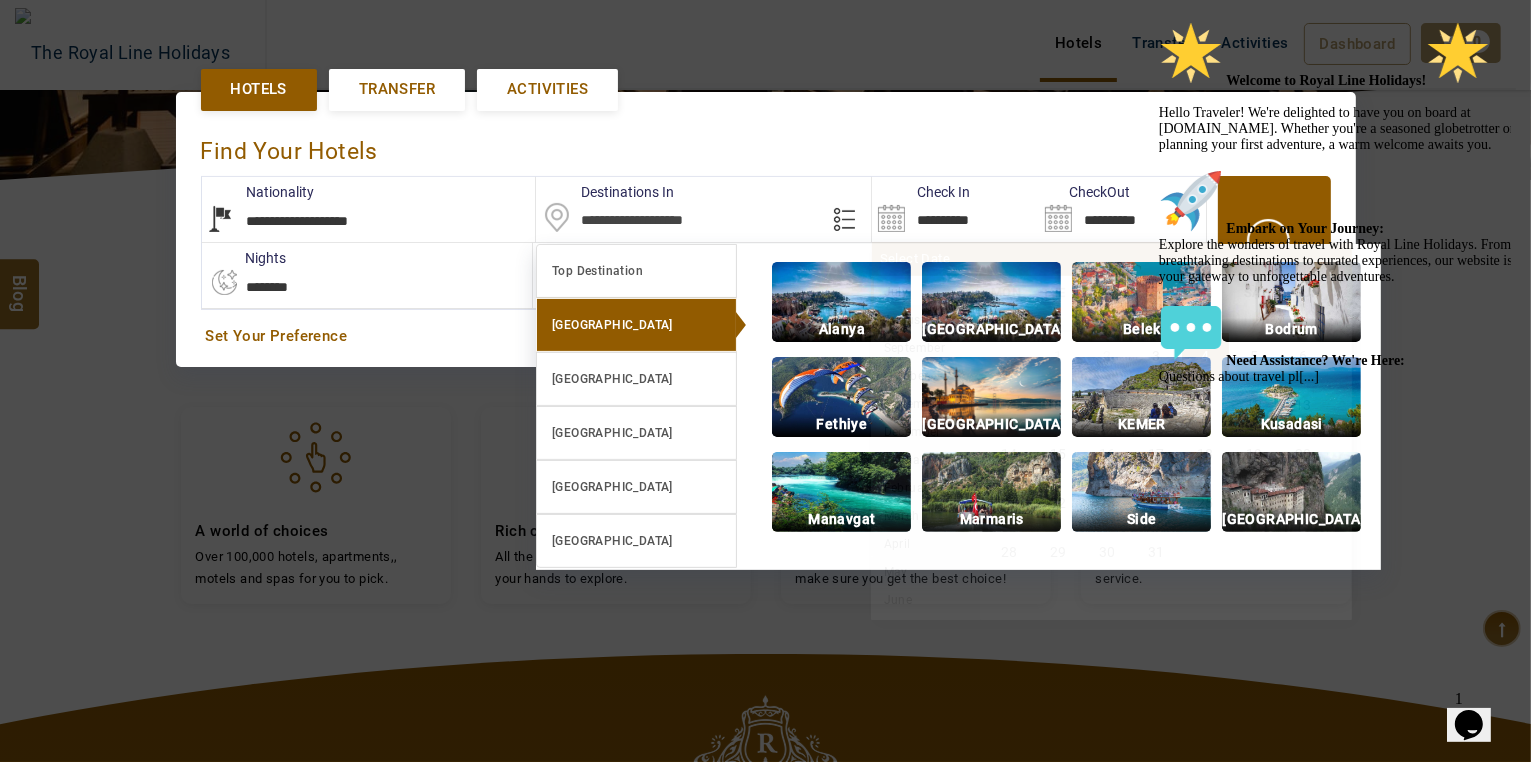 click on "**********" at bounding box center [955, 209] 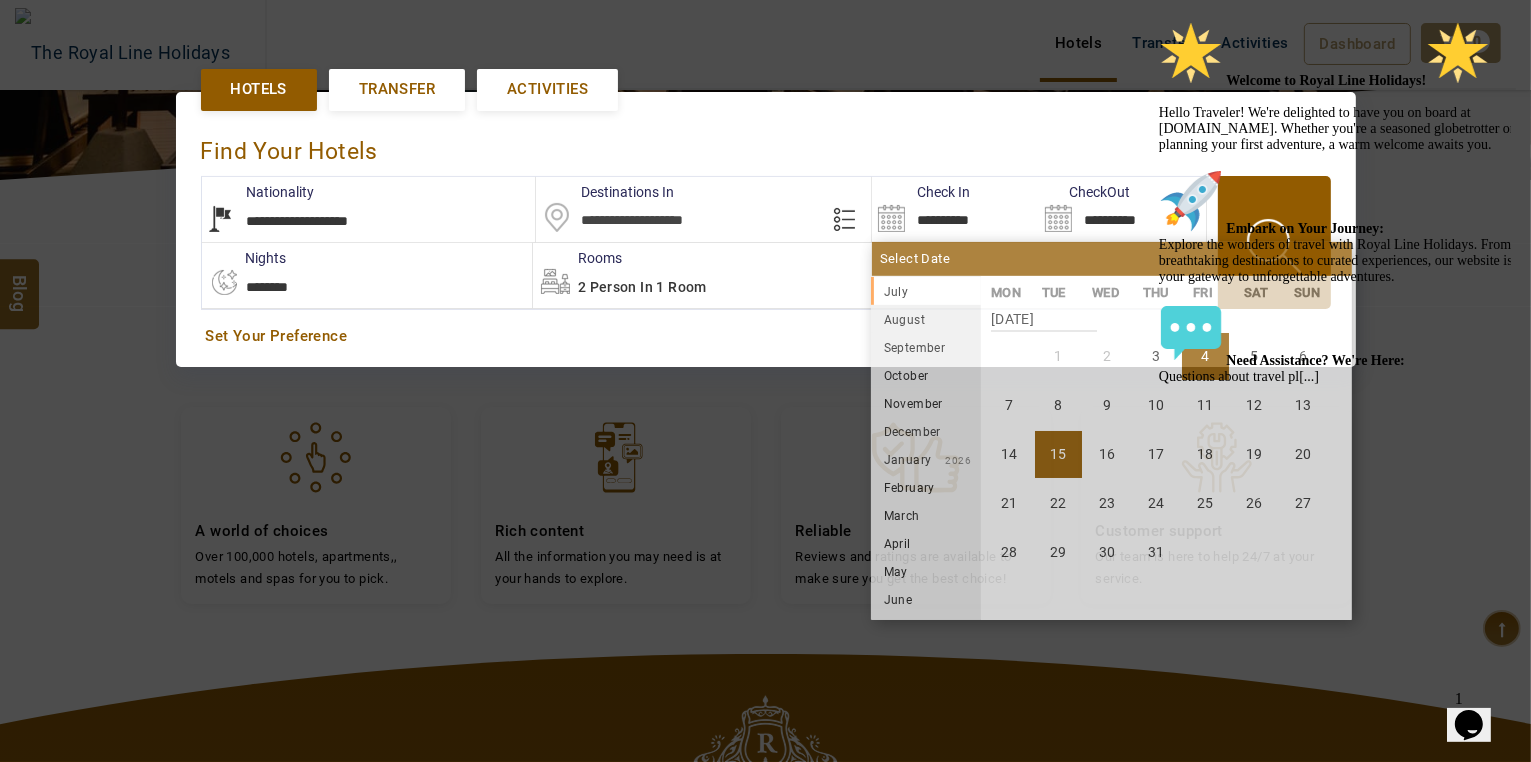 click on "15" at bounding box center [1058, 454] 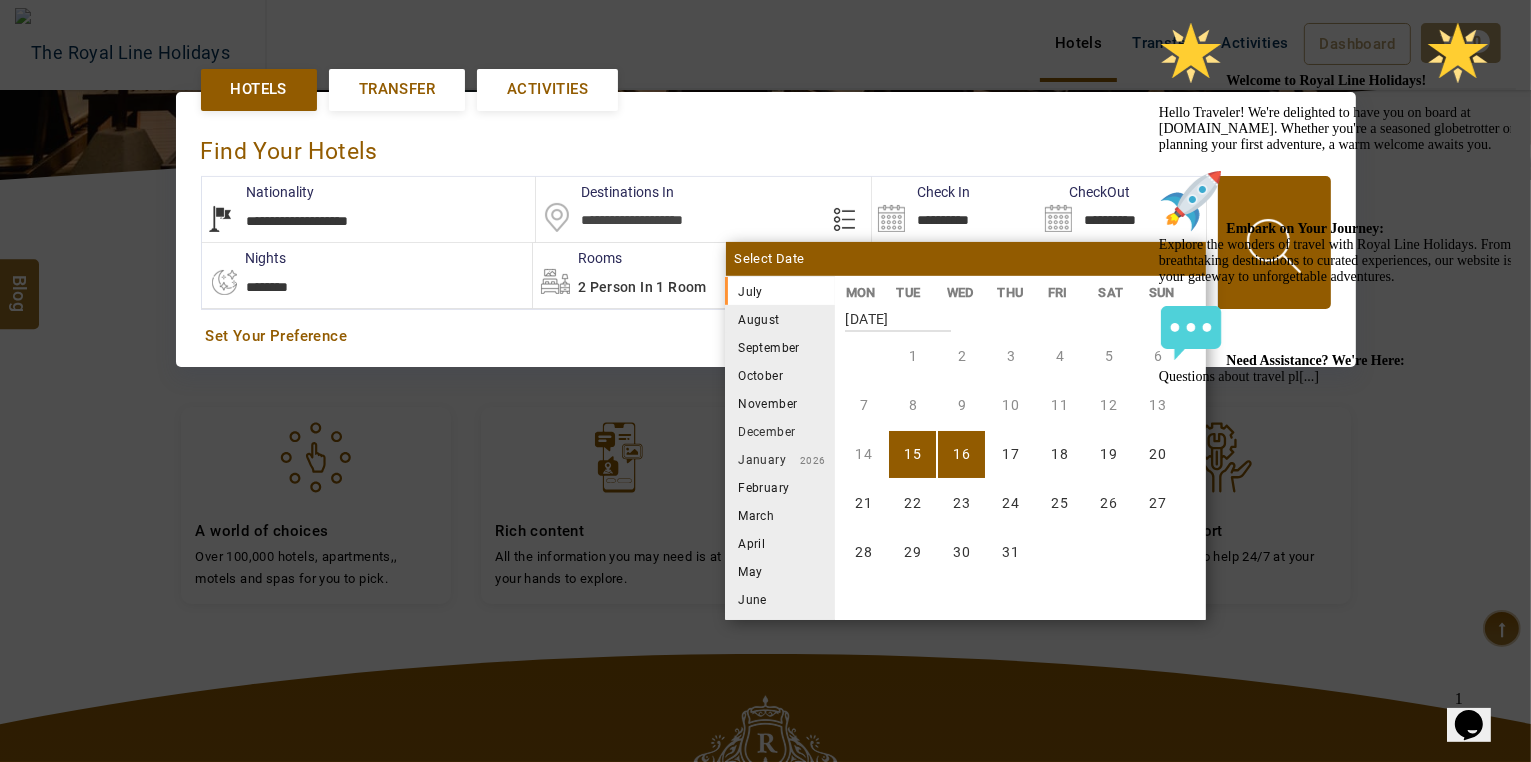 drag, startPoint x: 1482, startPoint y: 162, endPoint x: 2603, endPoint y: 187, distance: 1121.2787 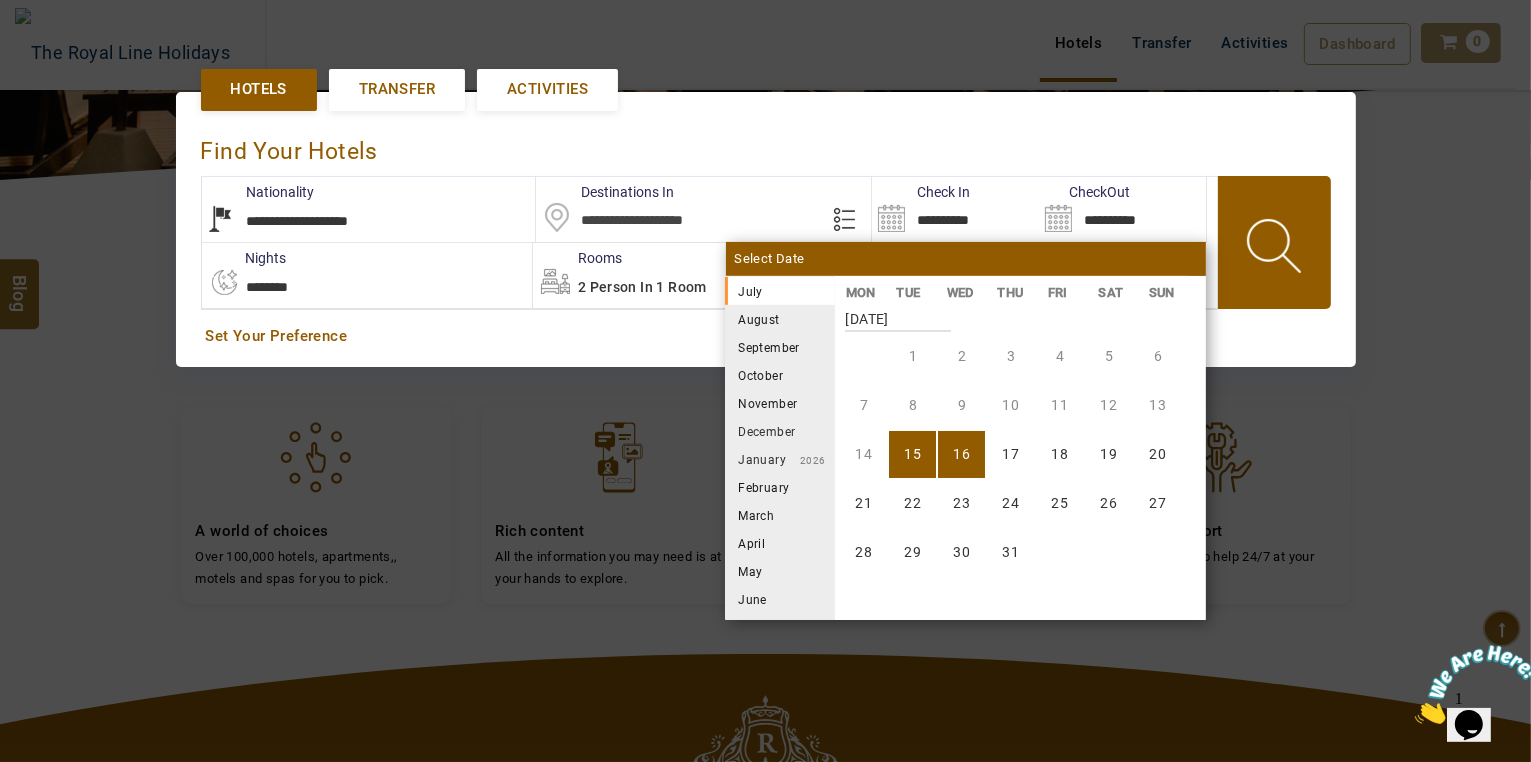 click at bounding box center (1276, 249) 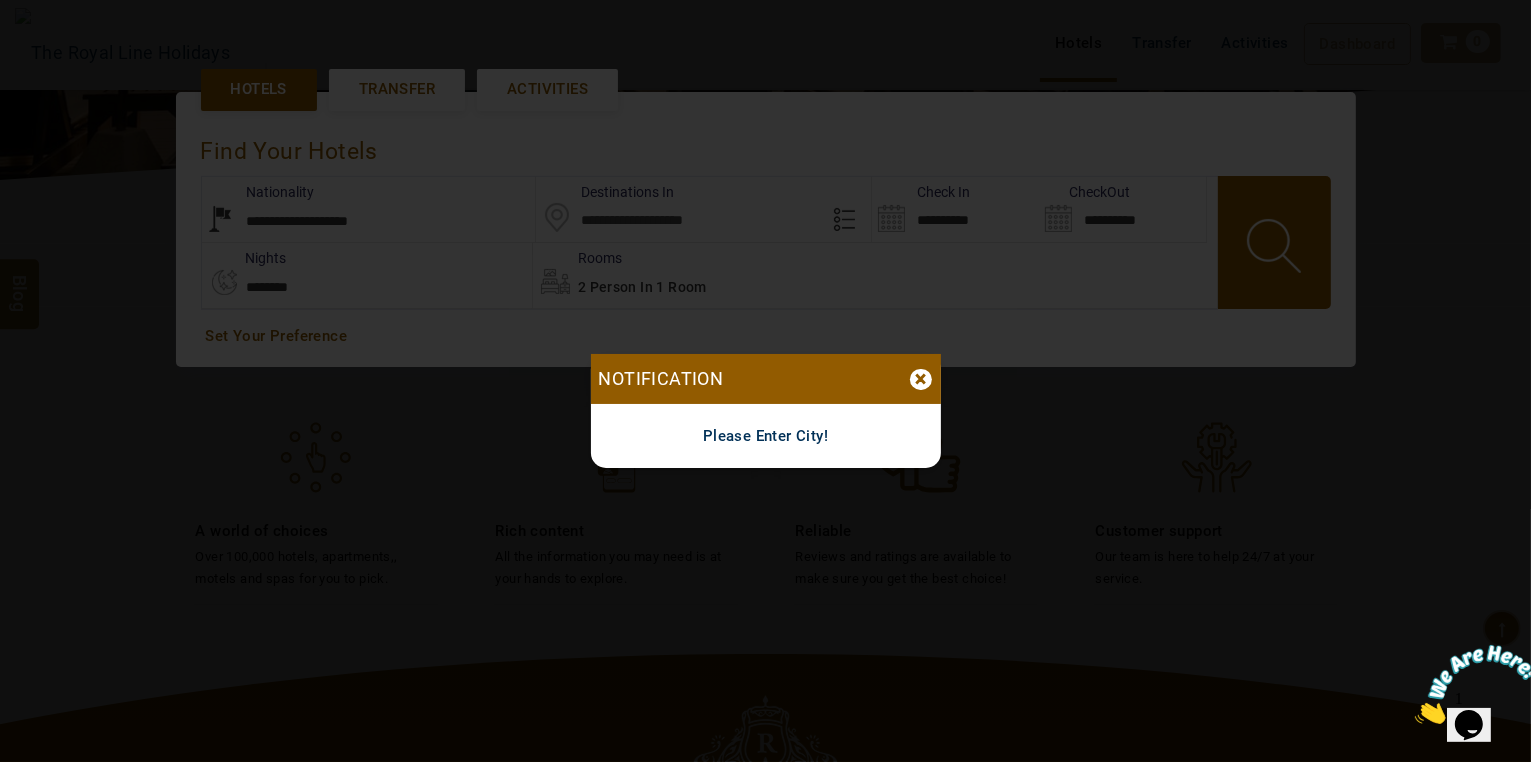 click on "×" at bounding box center (921, 379) 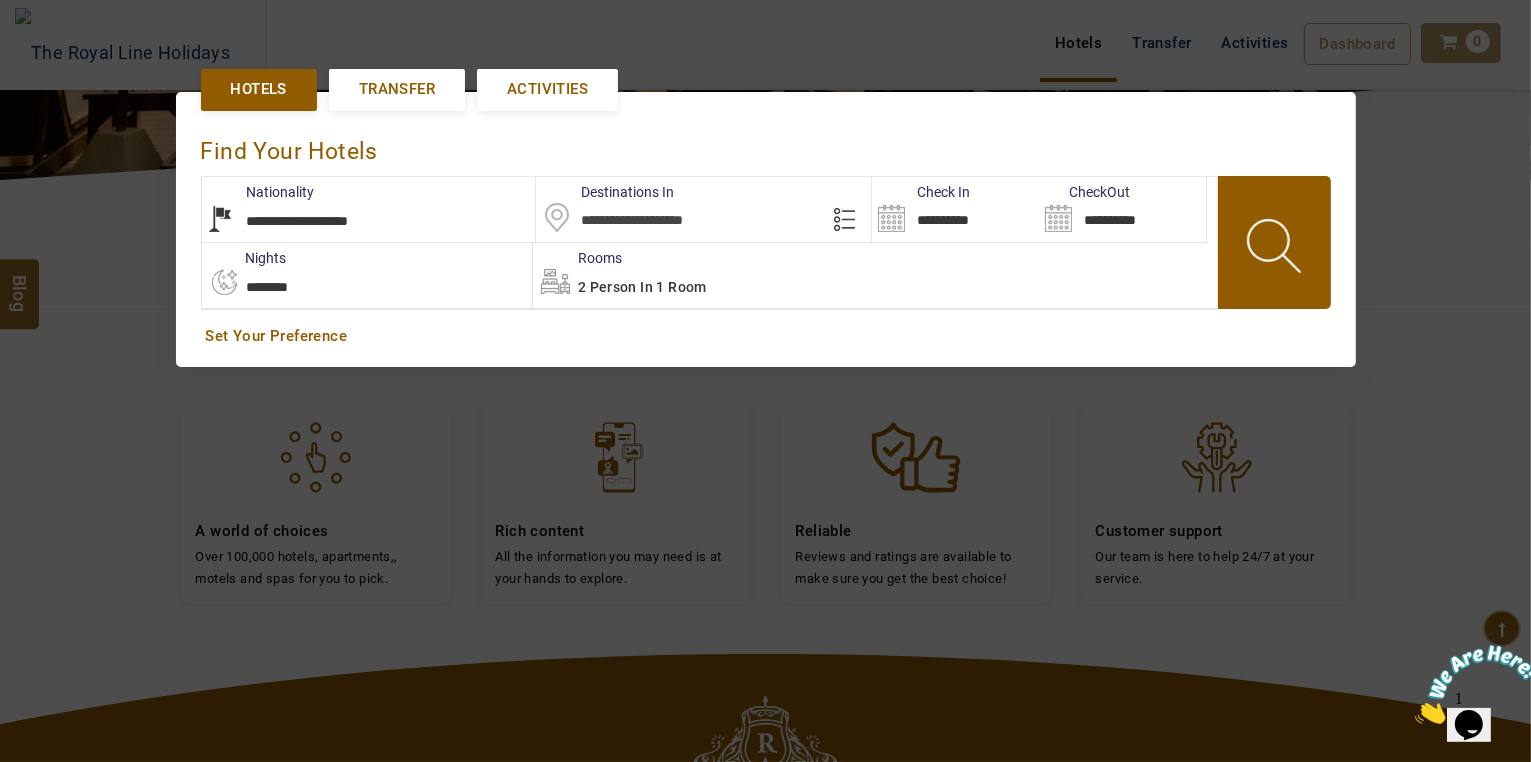 click at bounding box center [703, 209] 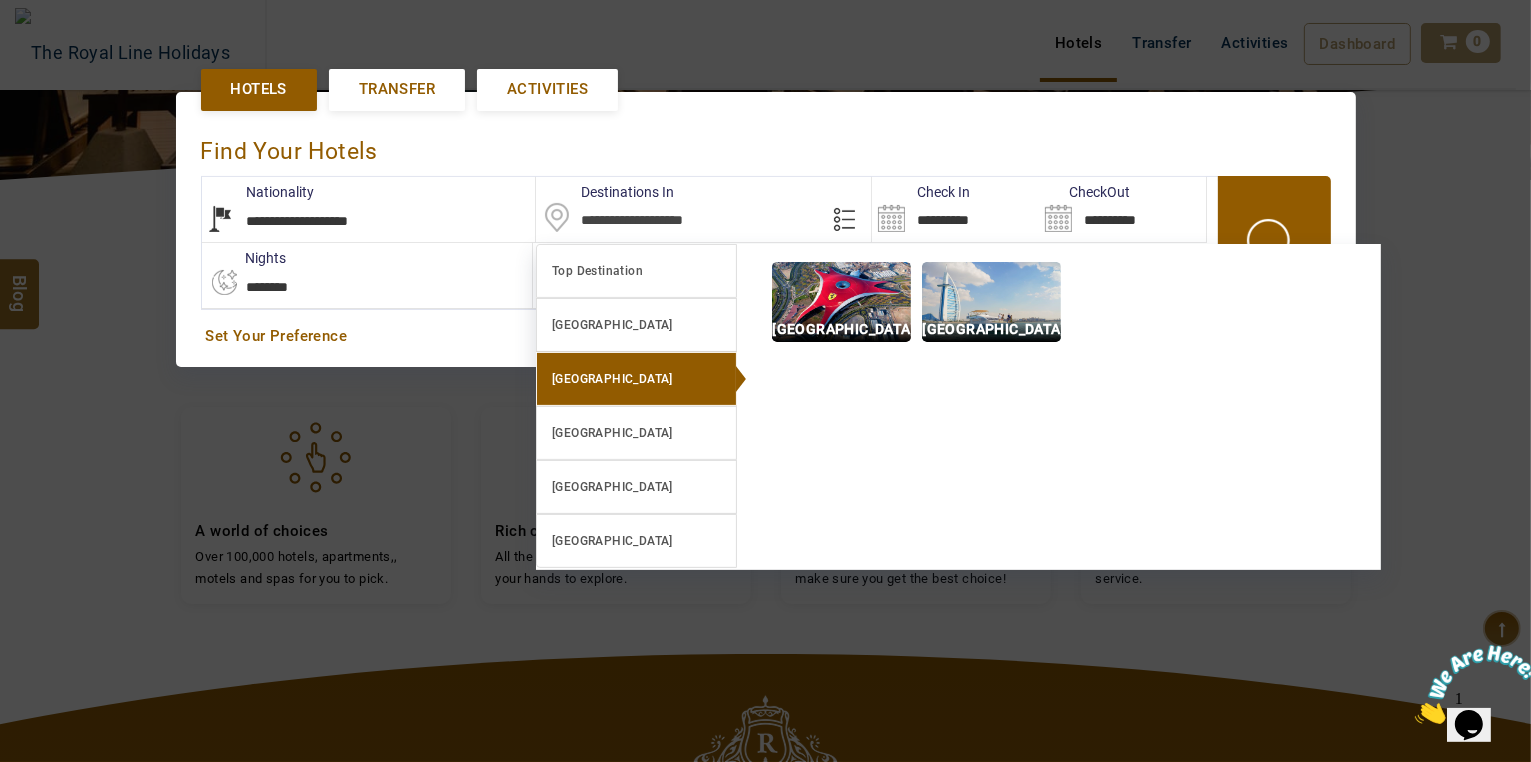 click on "[GEOGRAPHIC_DATA]" at bounding box center [636, 379] 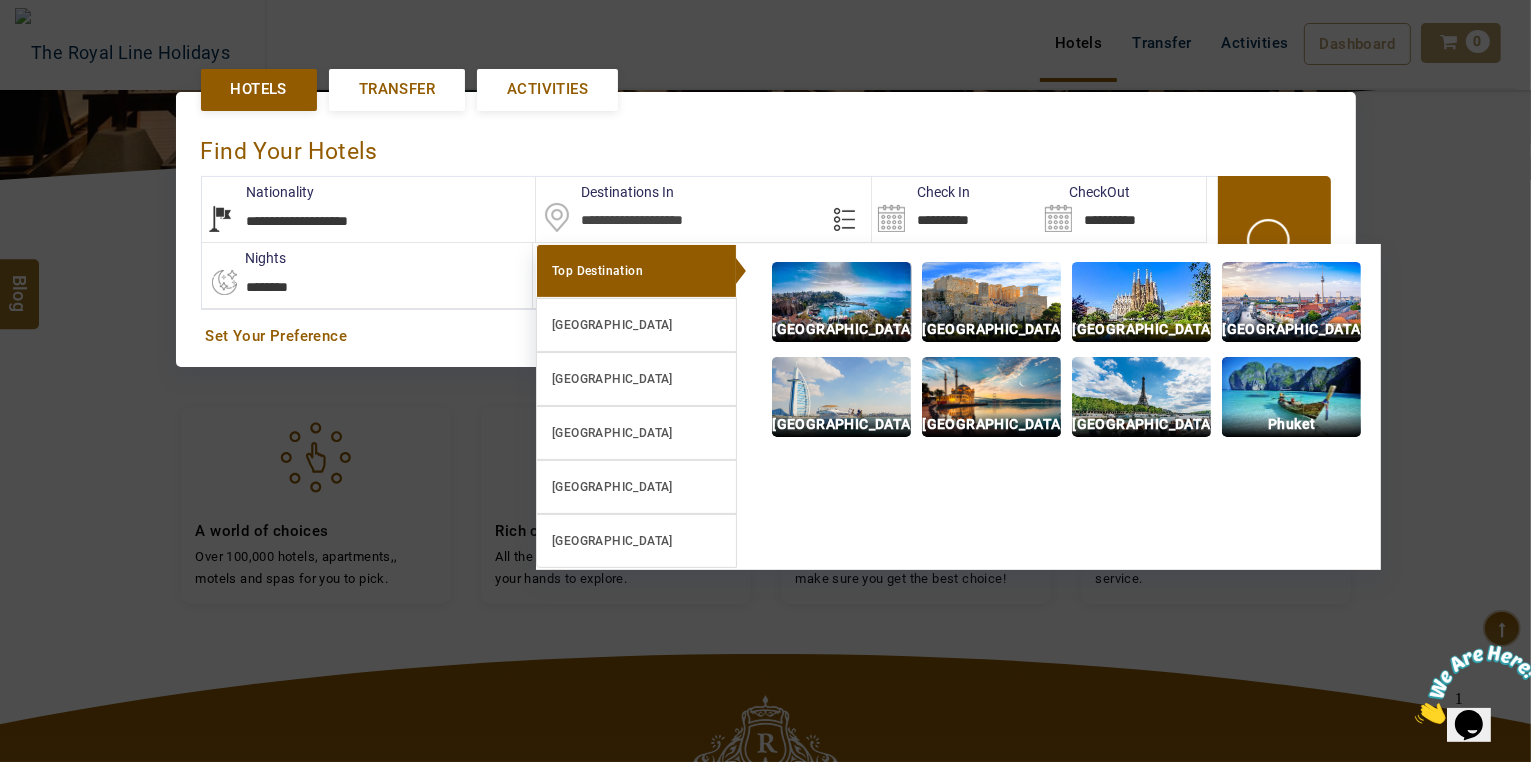 click at bounding box center (841, 302) 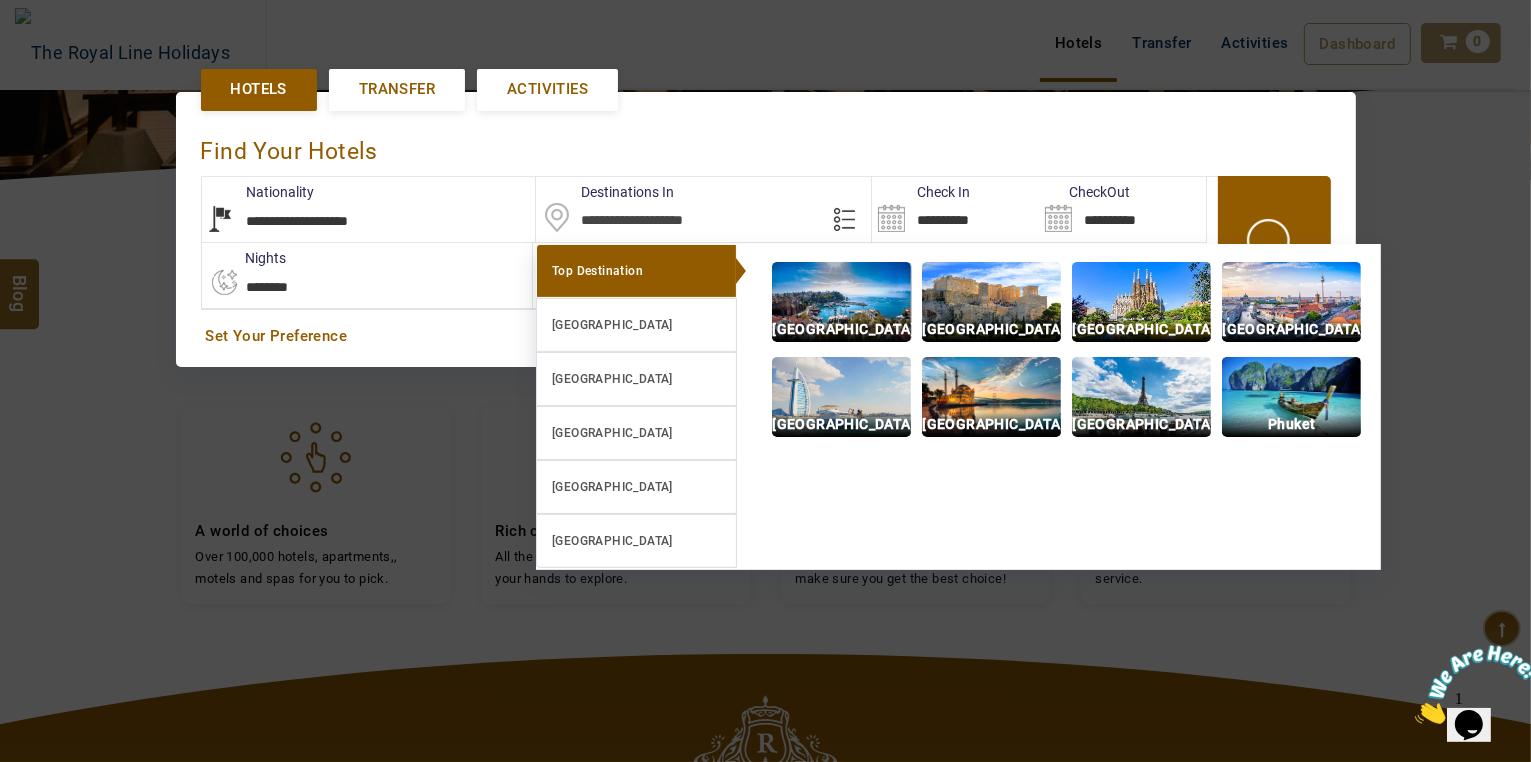 type on "**********" 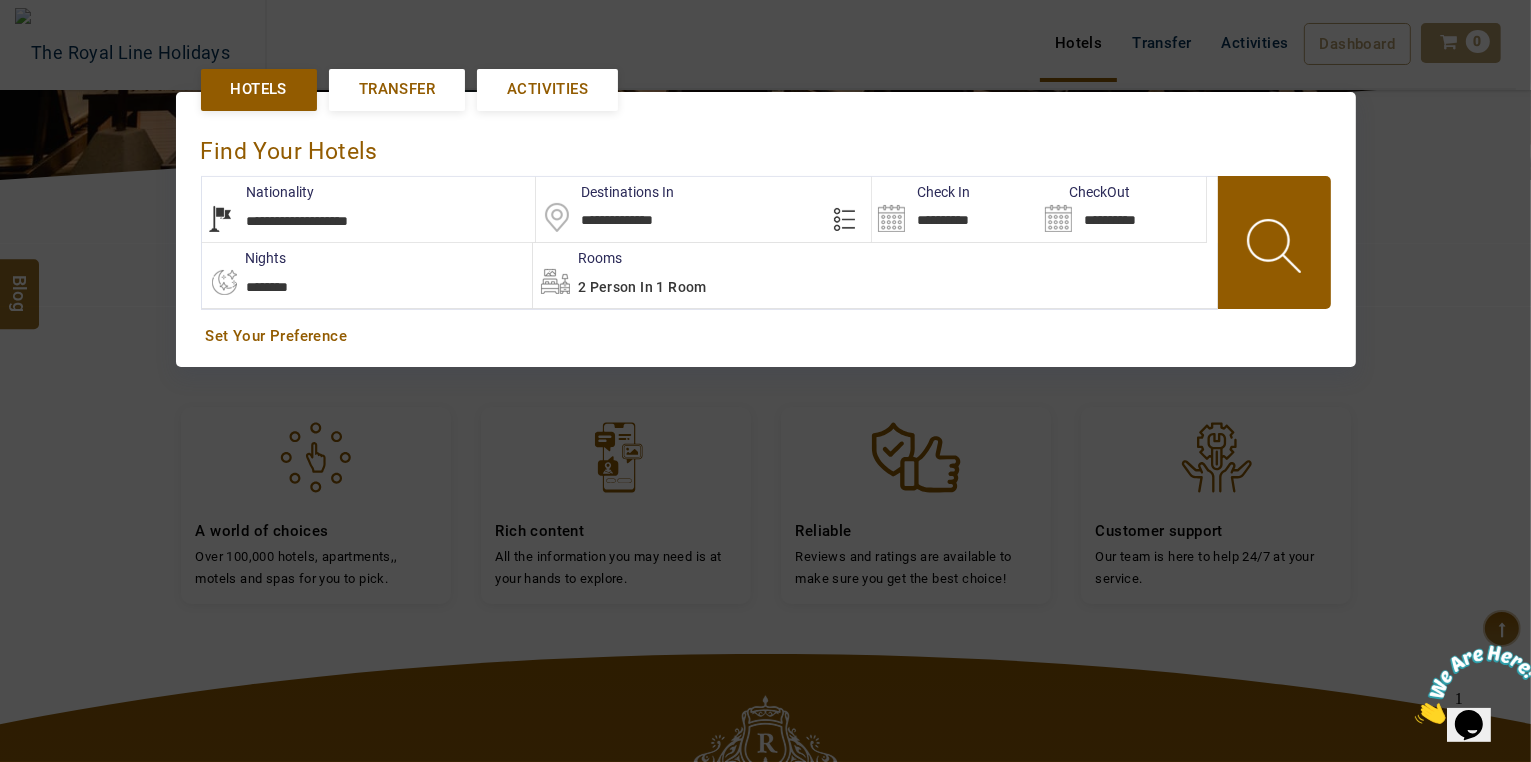 click at bounding box center (1276, 249) 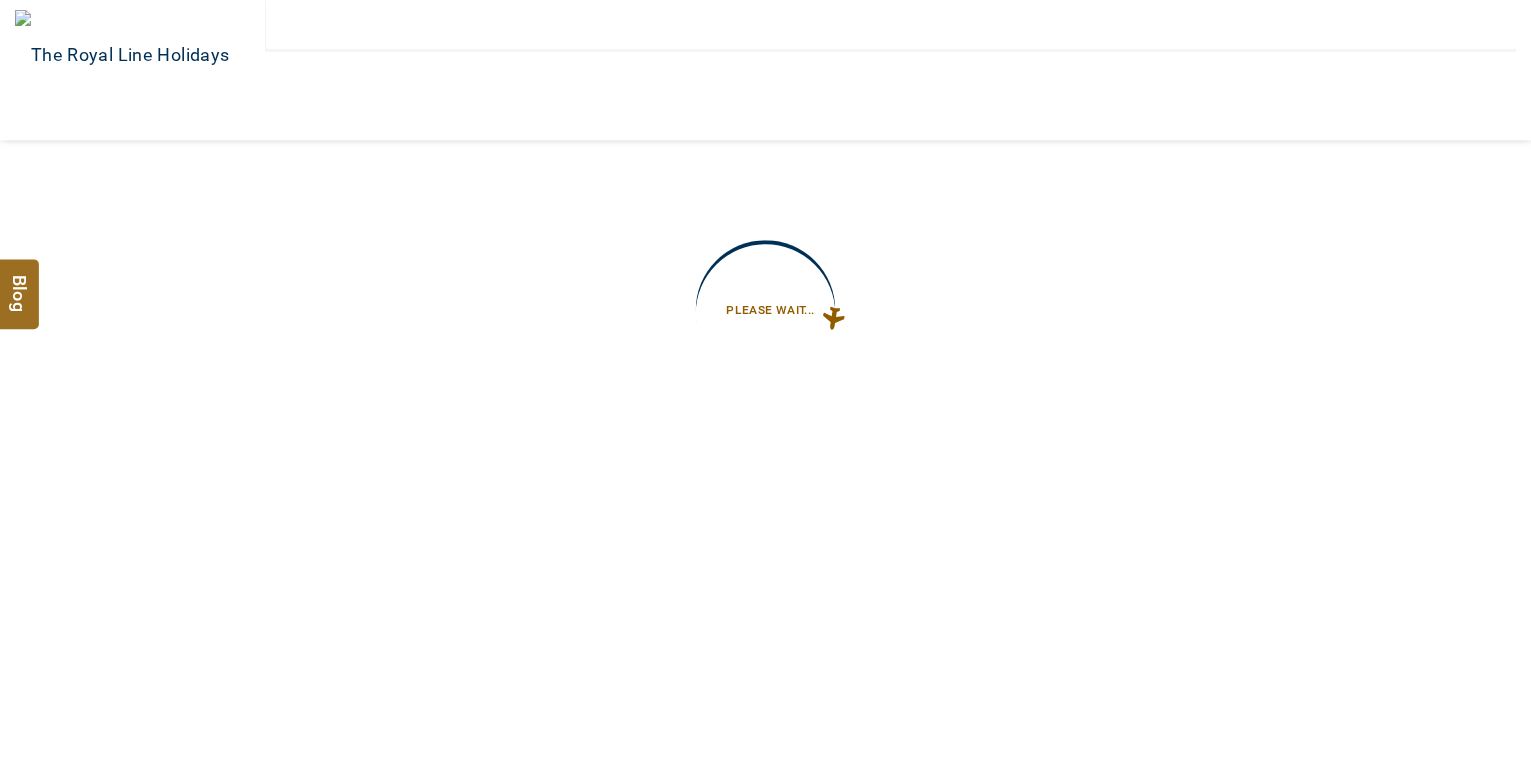 scroll, scrollTop: 0, scrollLeft: 0, axis: both 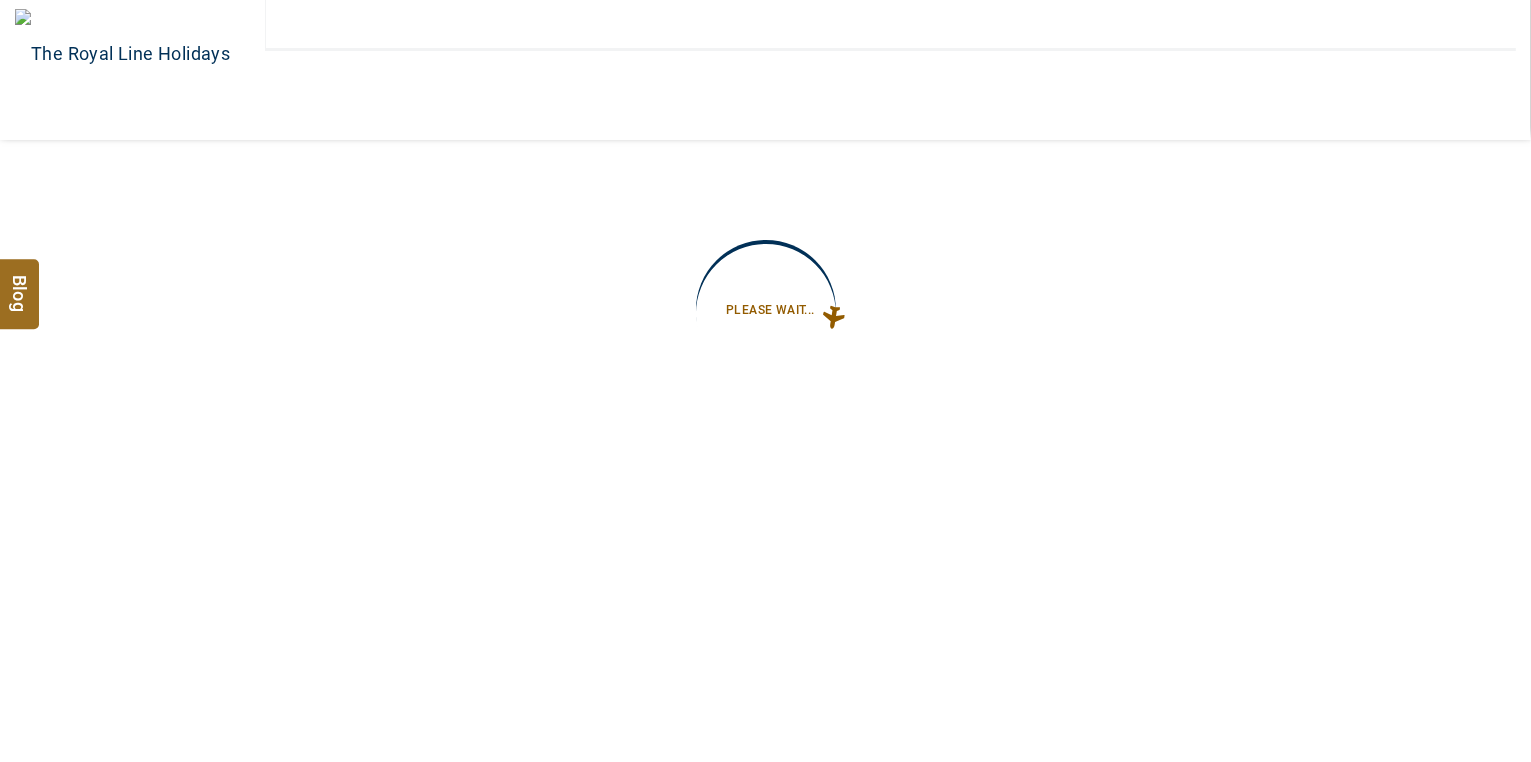 type on "**********" 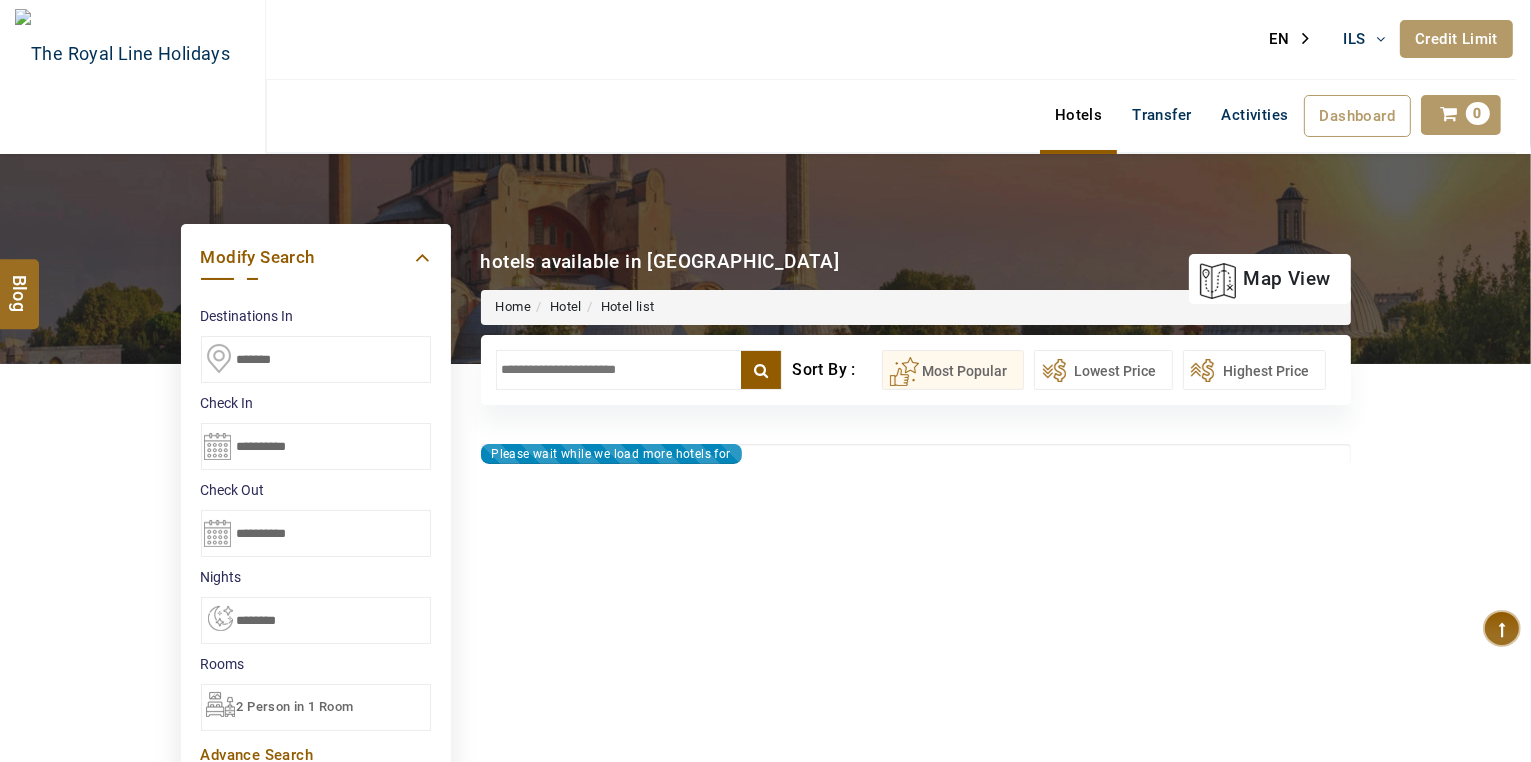 type on "**********" 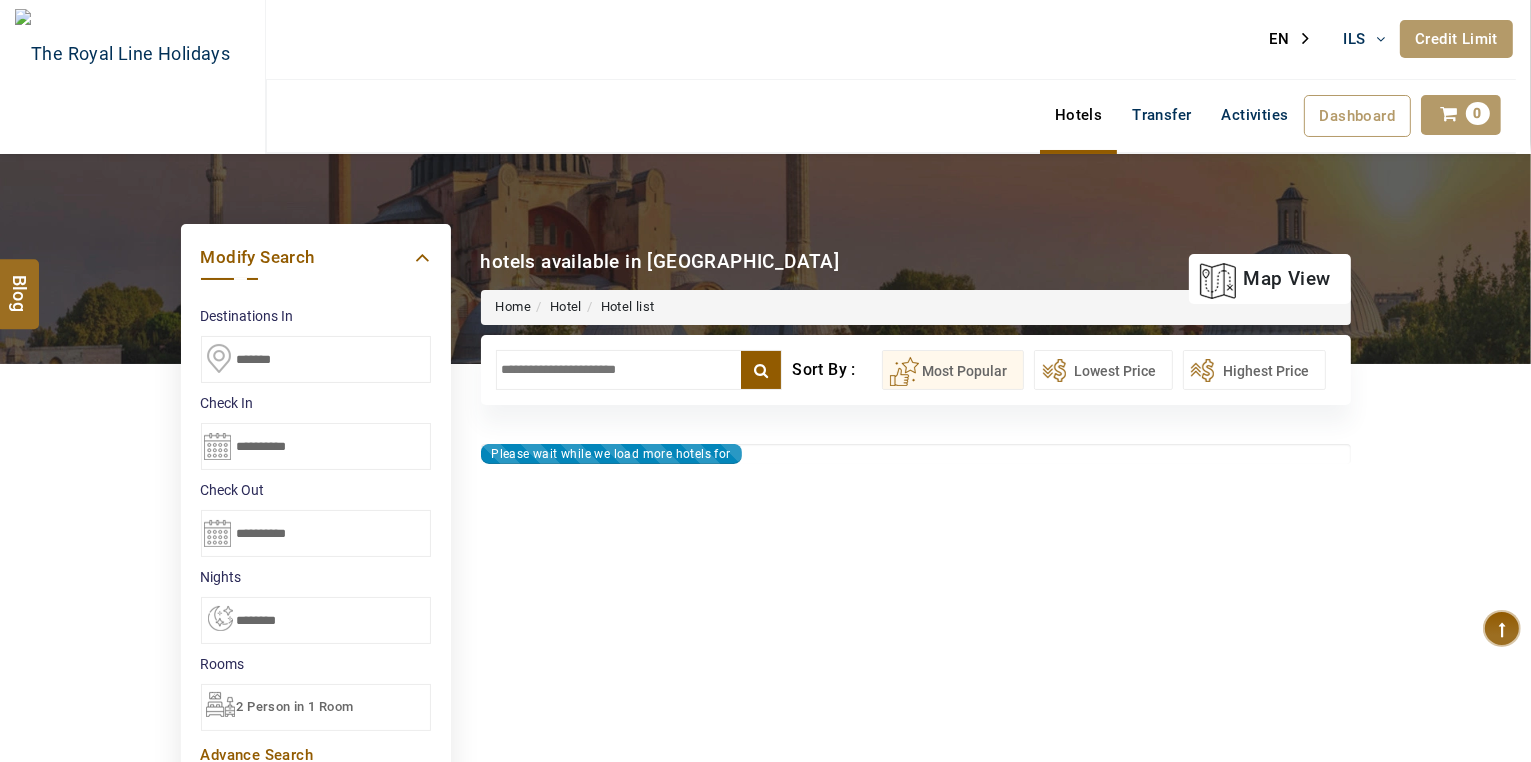 type on "**********" 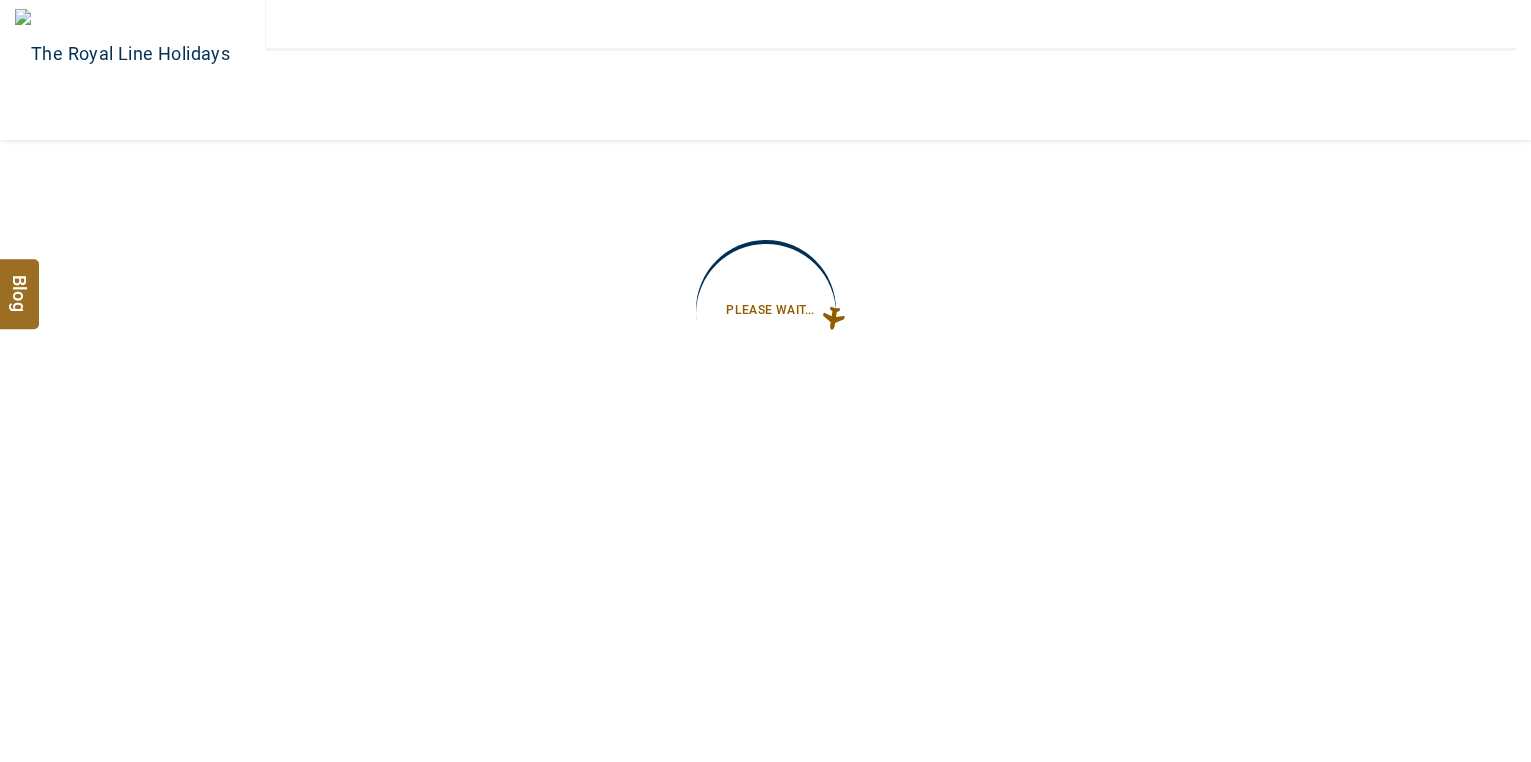 type on "**********" 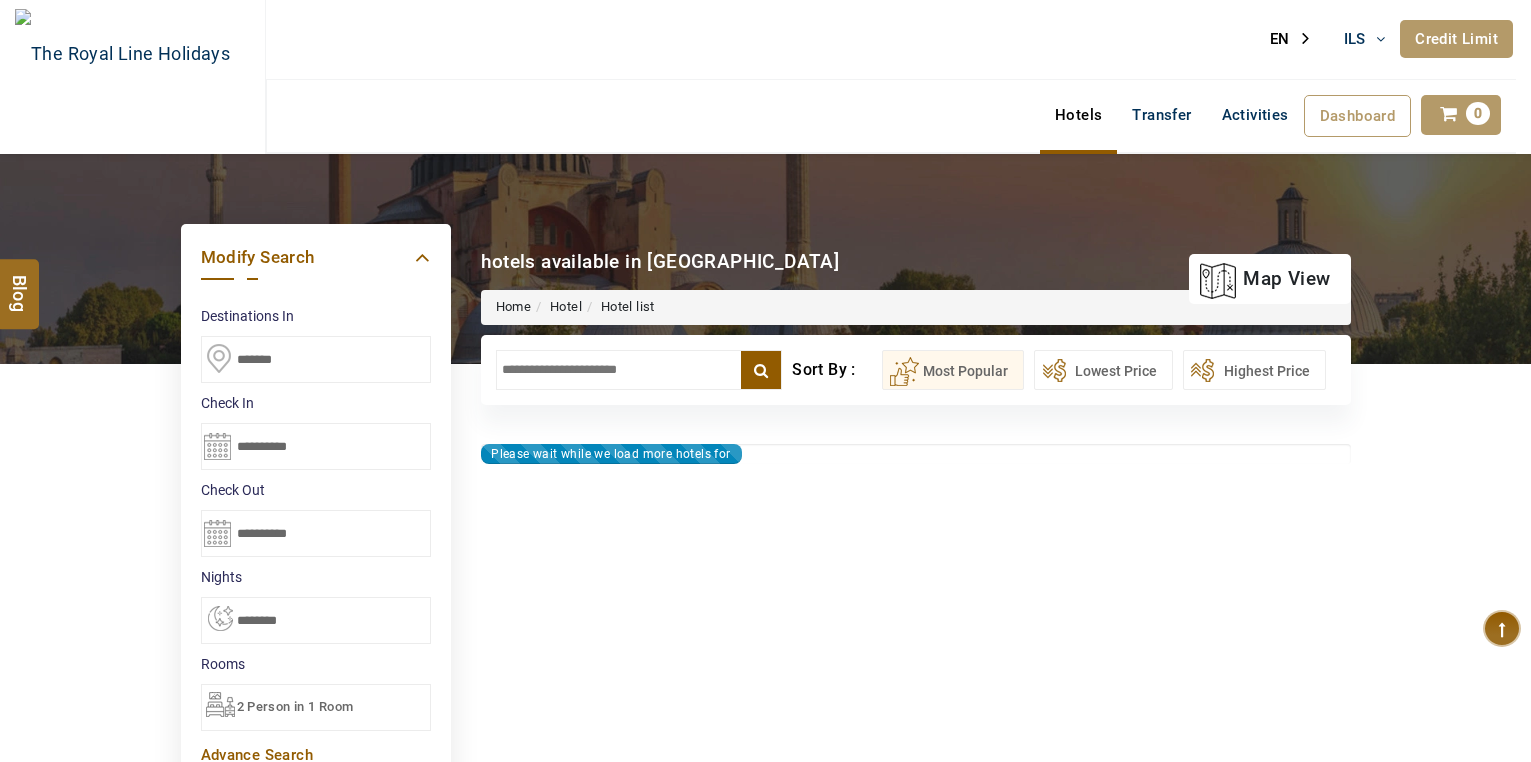 scroll, scrollTop: 0, scrollLeft: 0, axis: both 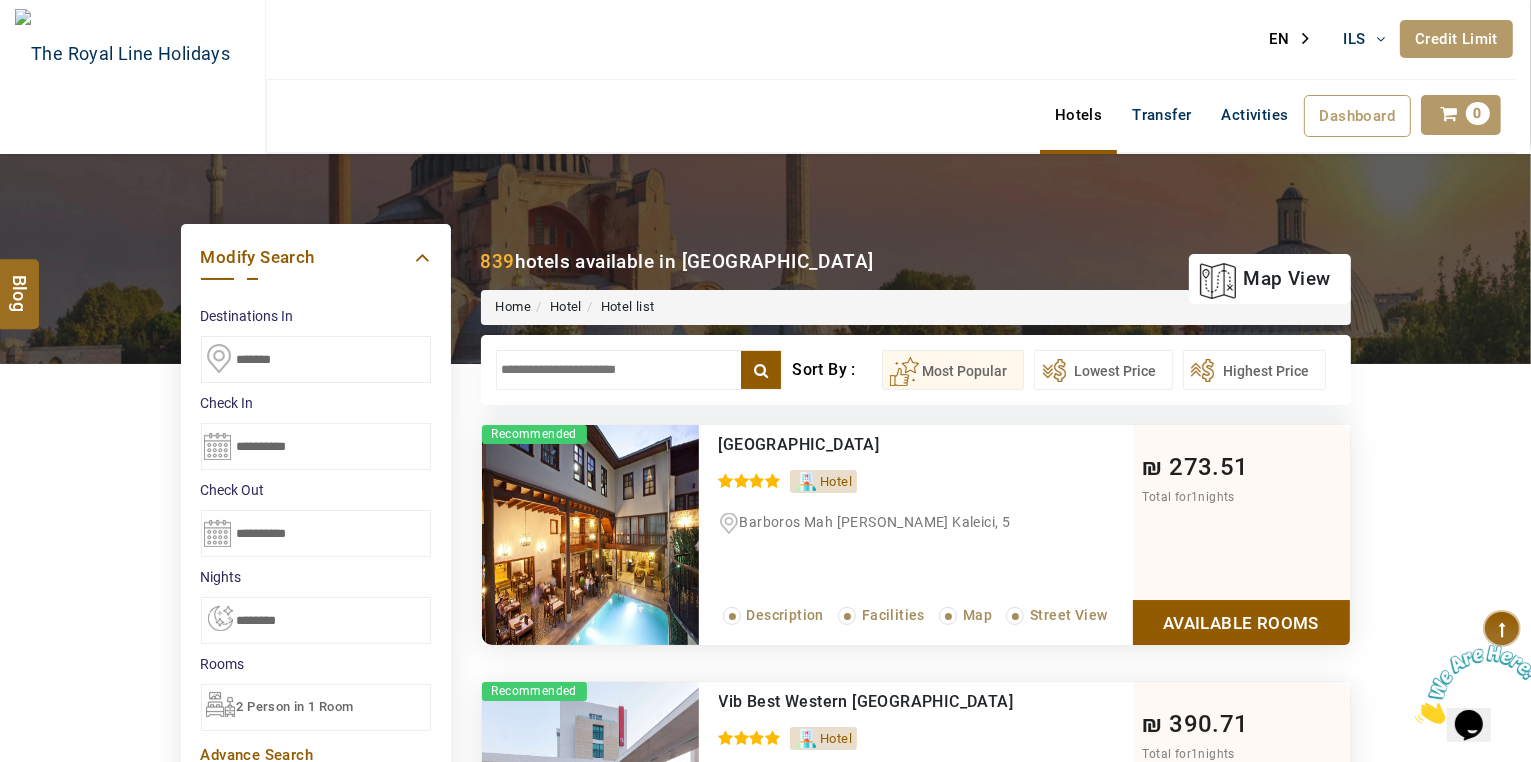 click on "*******" at bounding box center [316, 359] 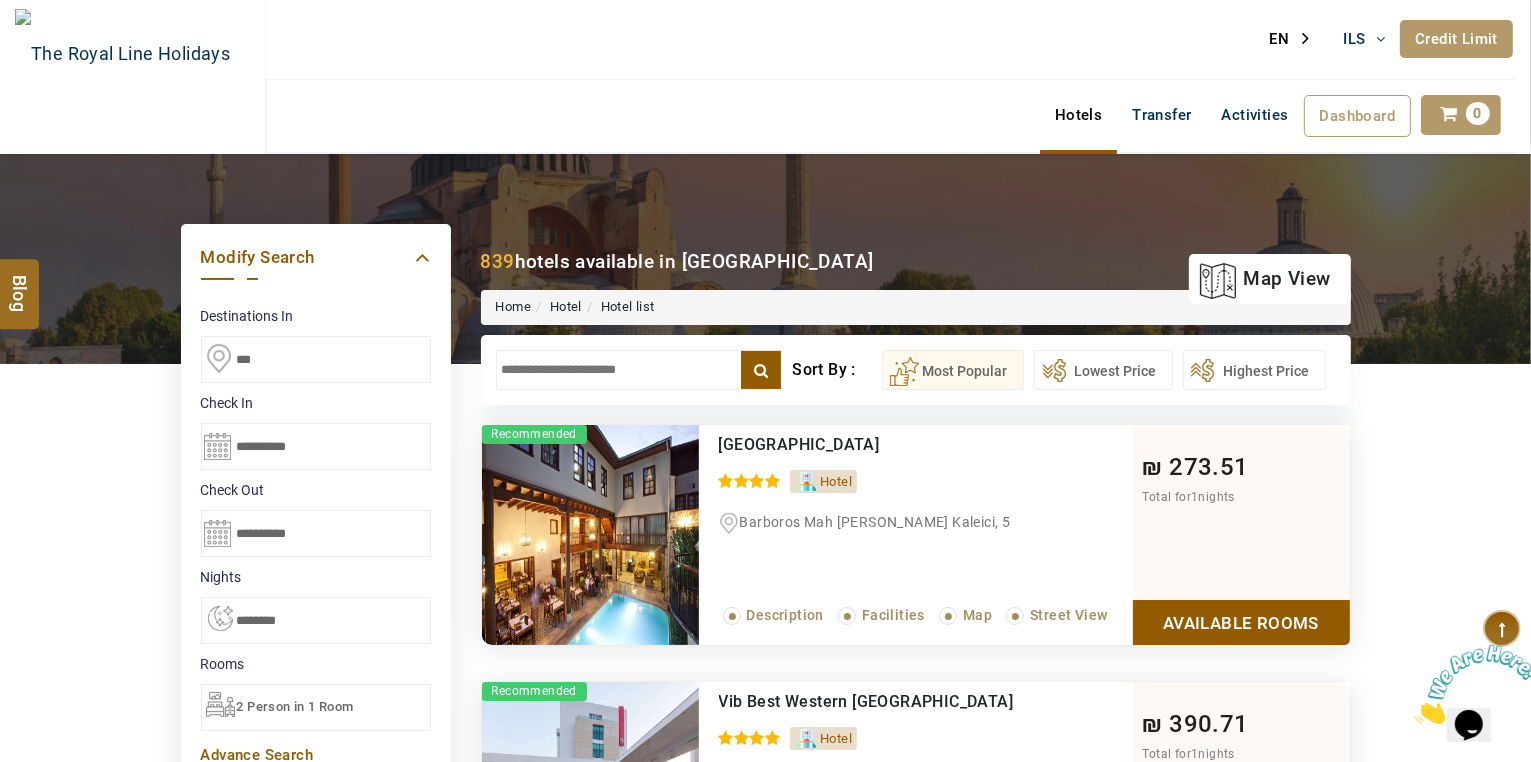 type on "****" 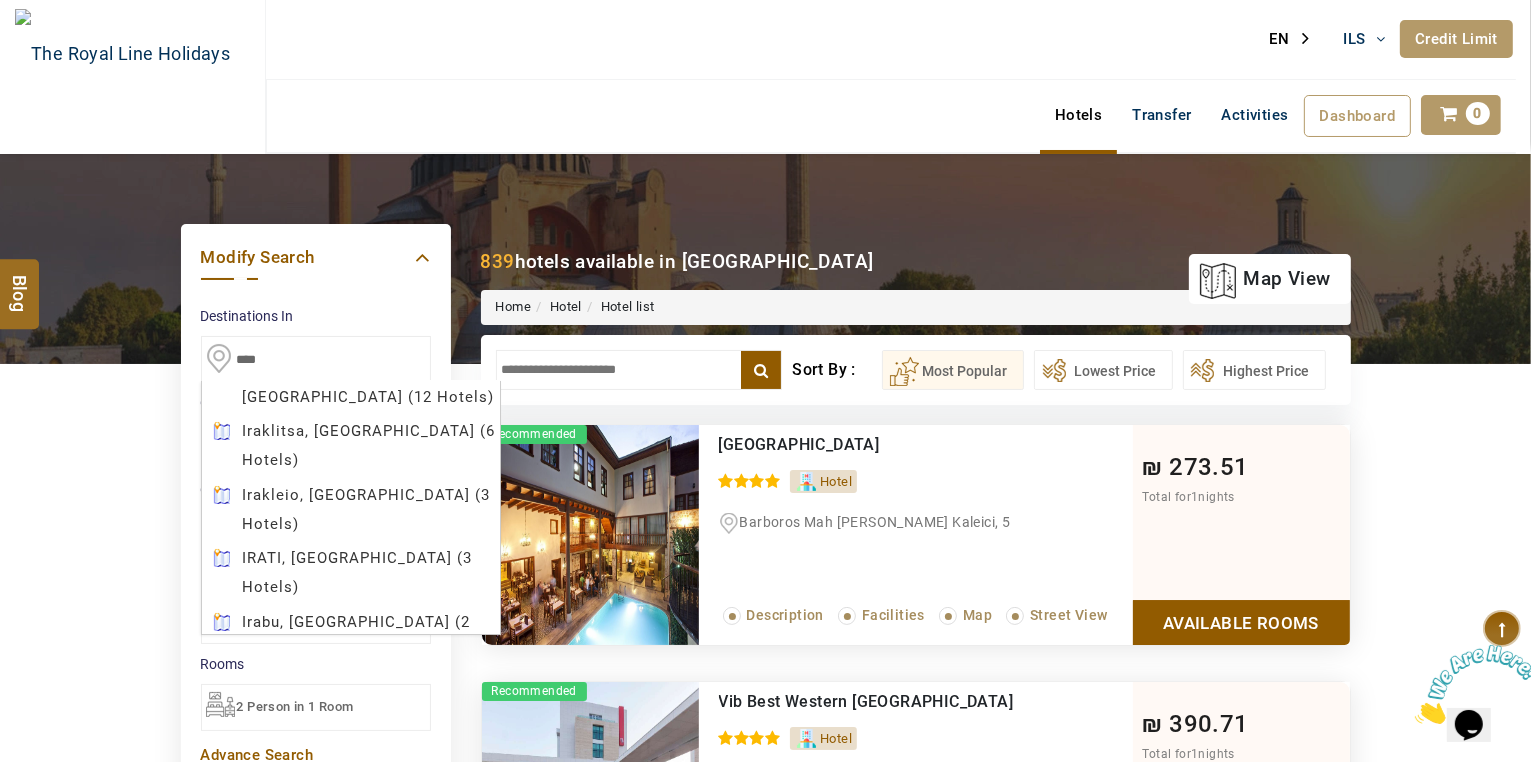 scroll, scrollTop: 0, scrollLeft: 0, axis: both 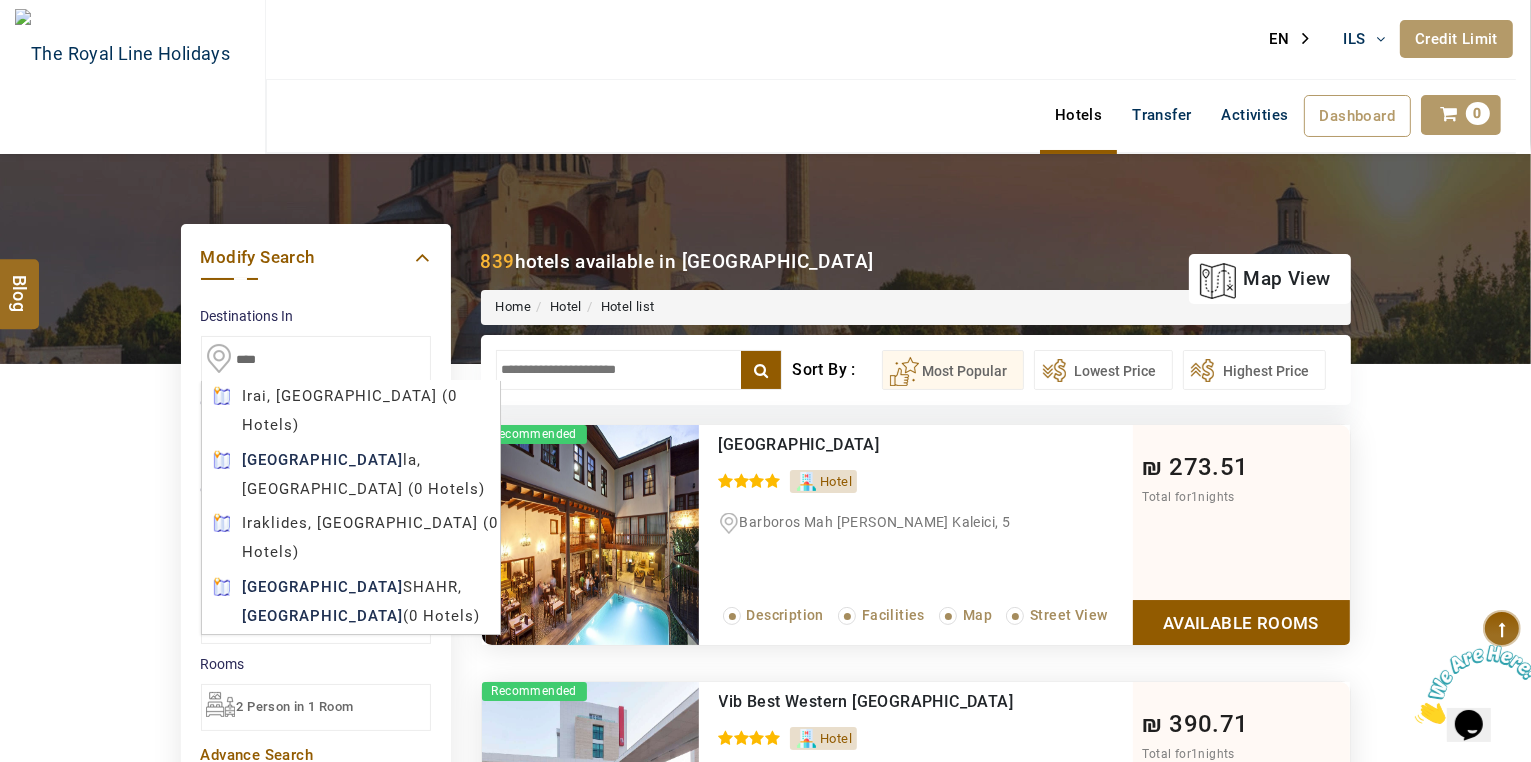 click on "****" at bounding box center [316, 359] 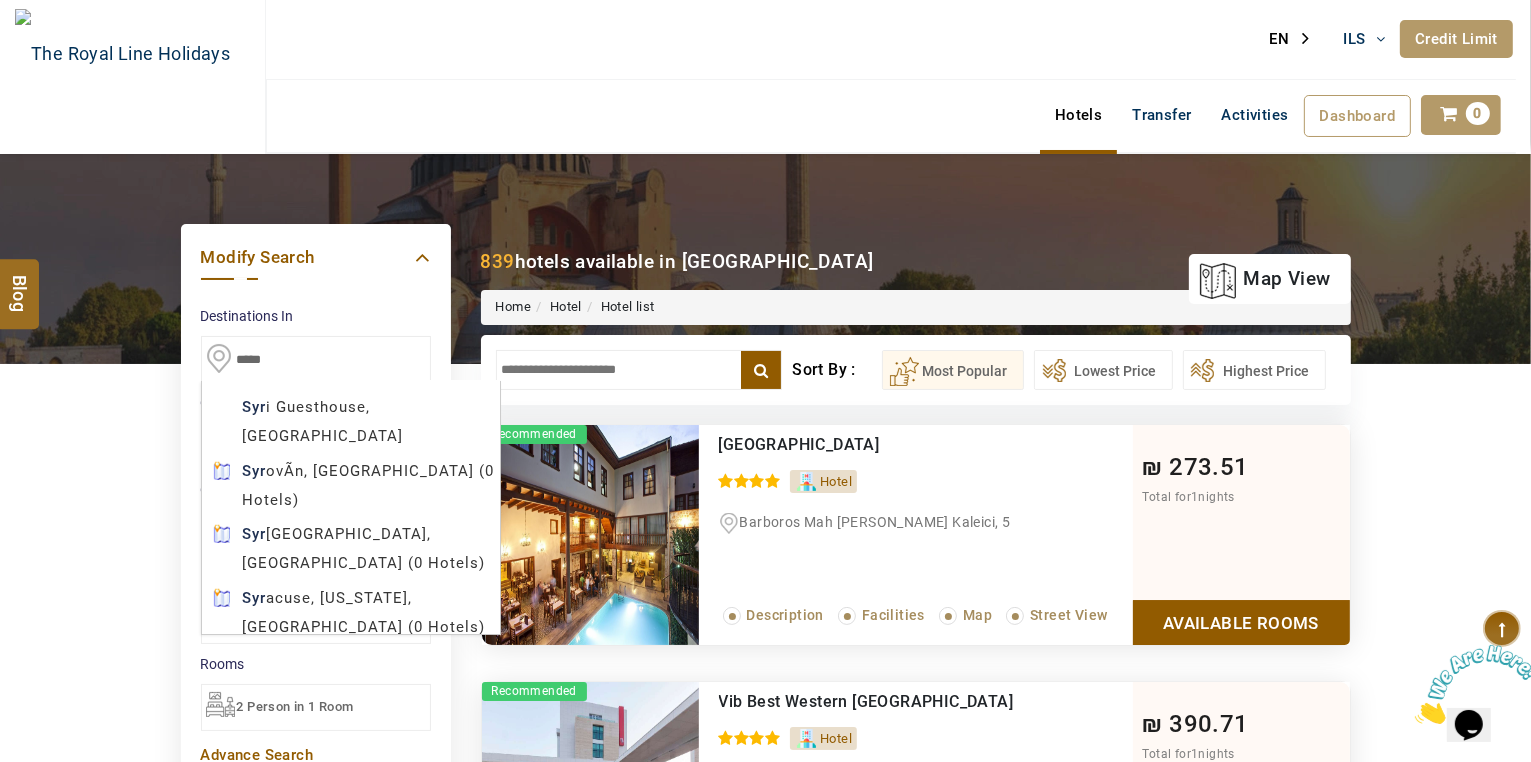 scroll, scrollTop: 0, scrollLeft: 0, axis: both 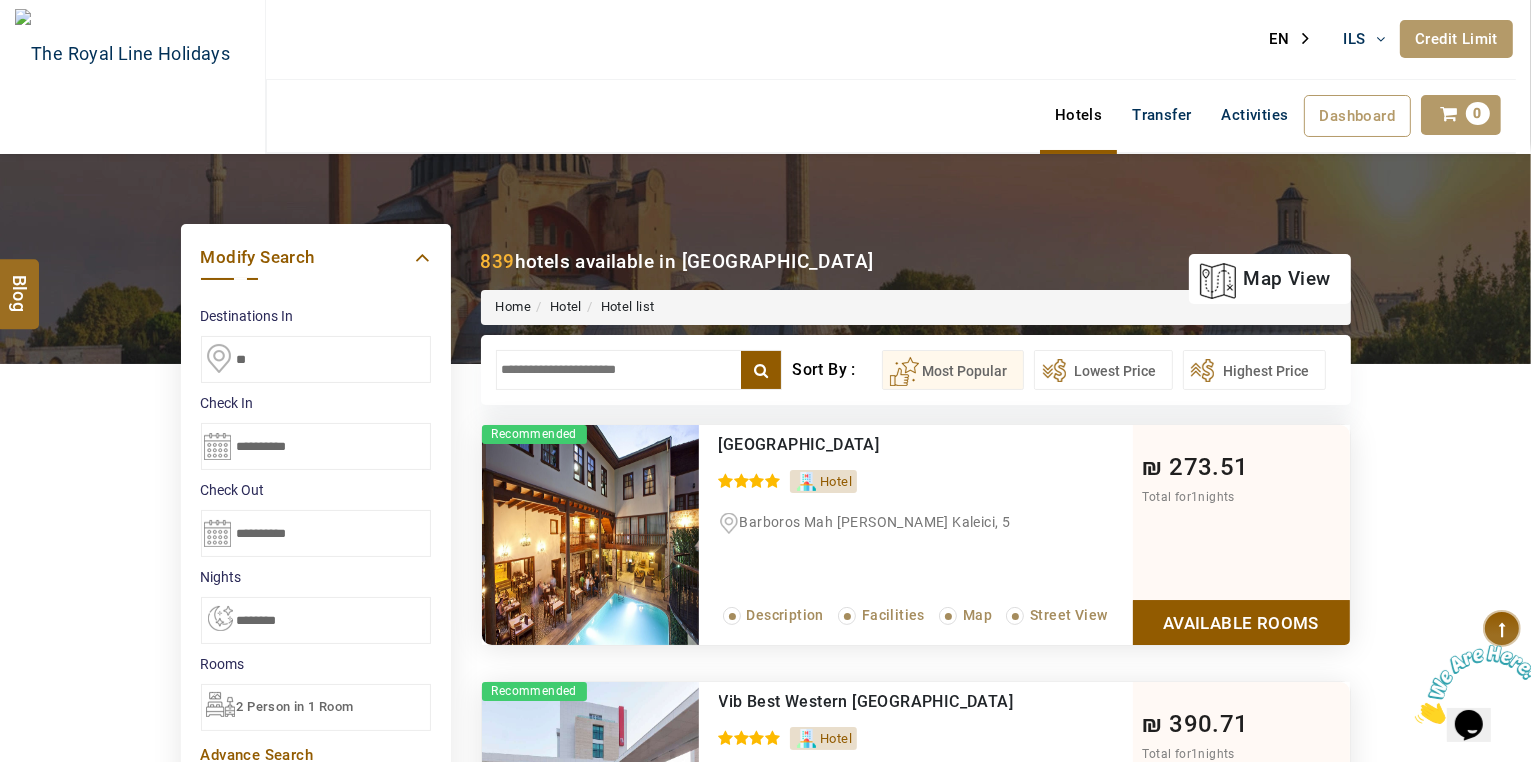type on "*" 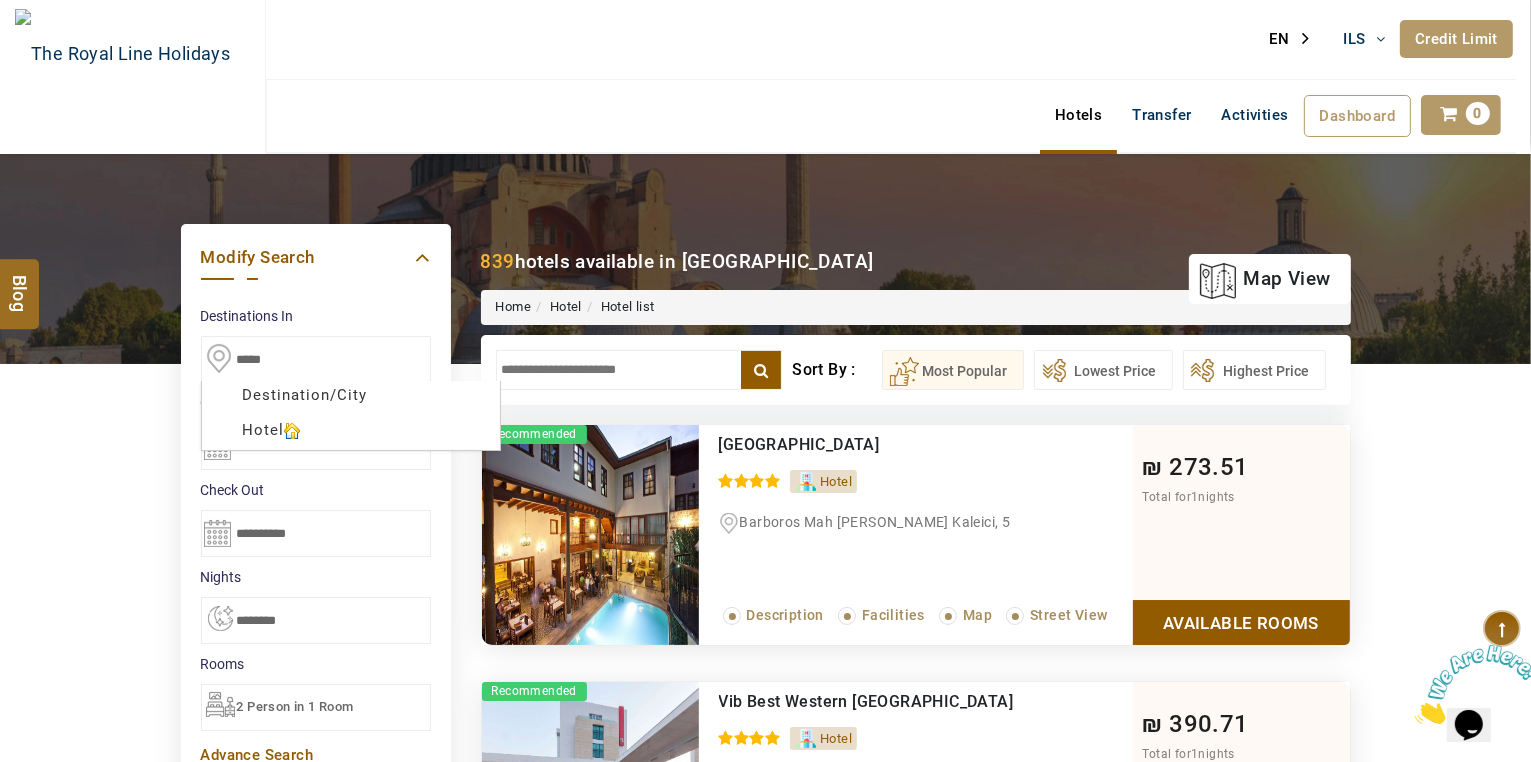 type on "*****" 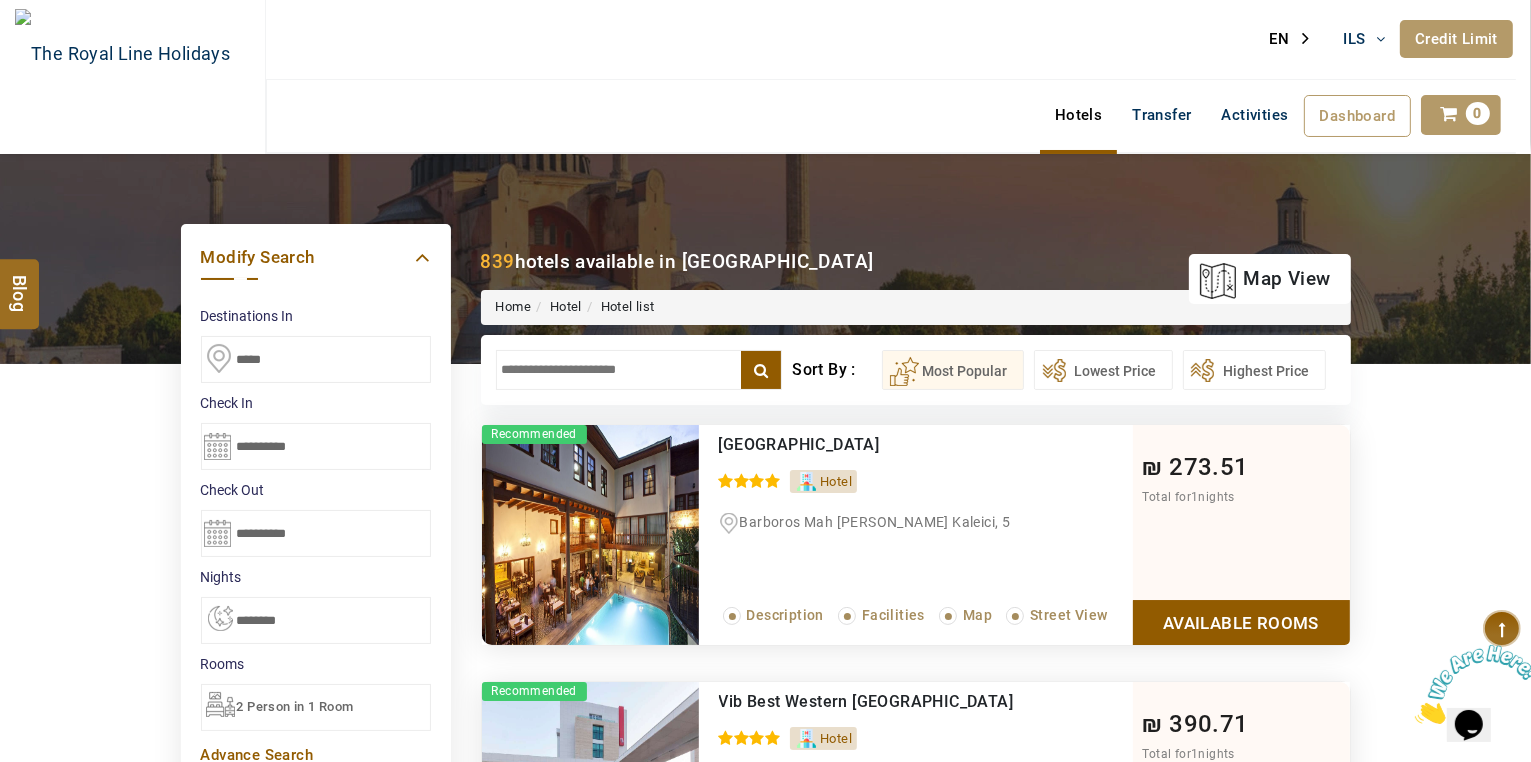 scroll, scrollTop: 80, scrollLeft: 0, axis: vertical 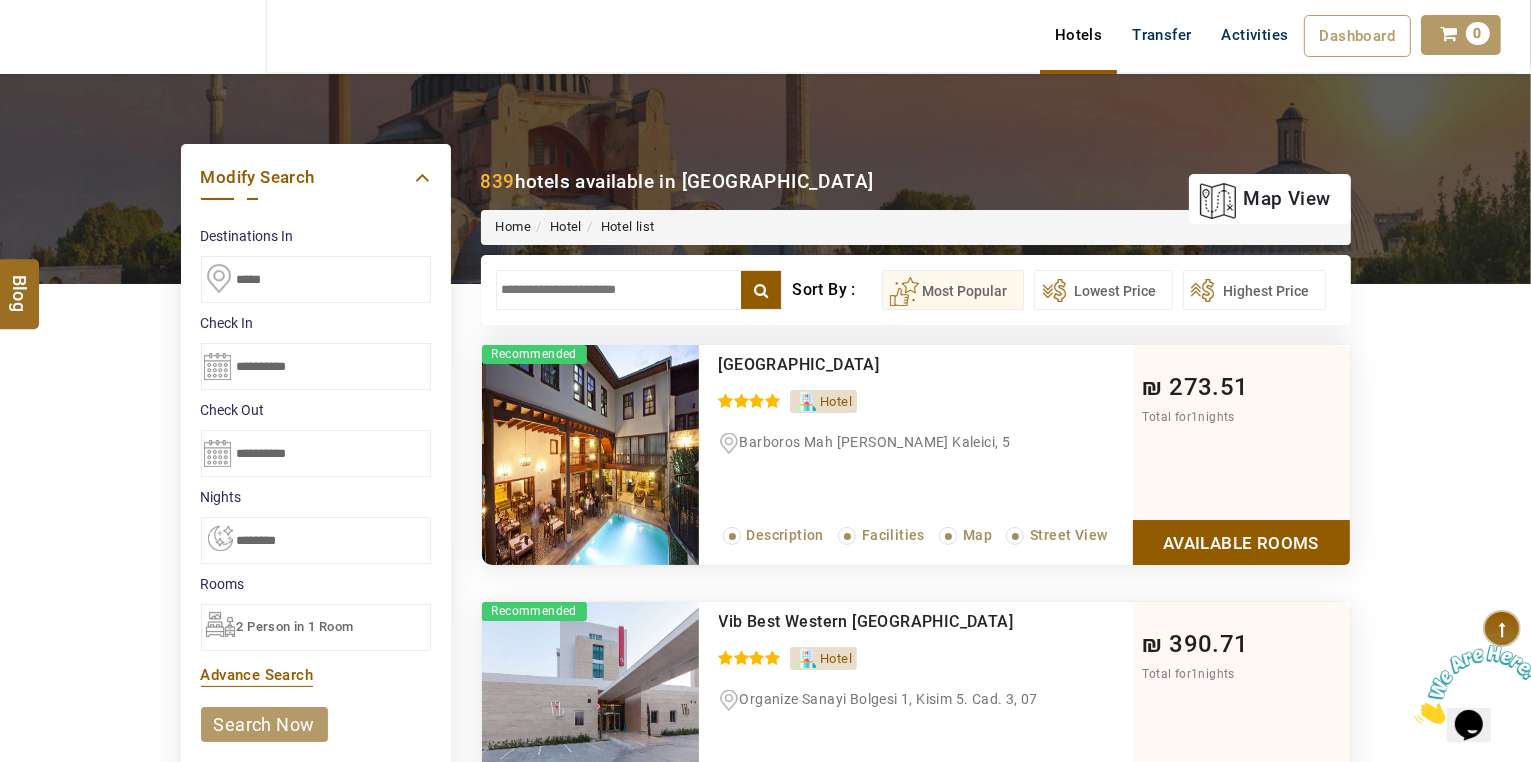 click on "*****" at bounding box center (316, 279) 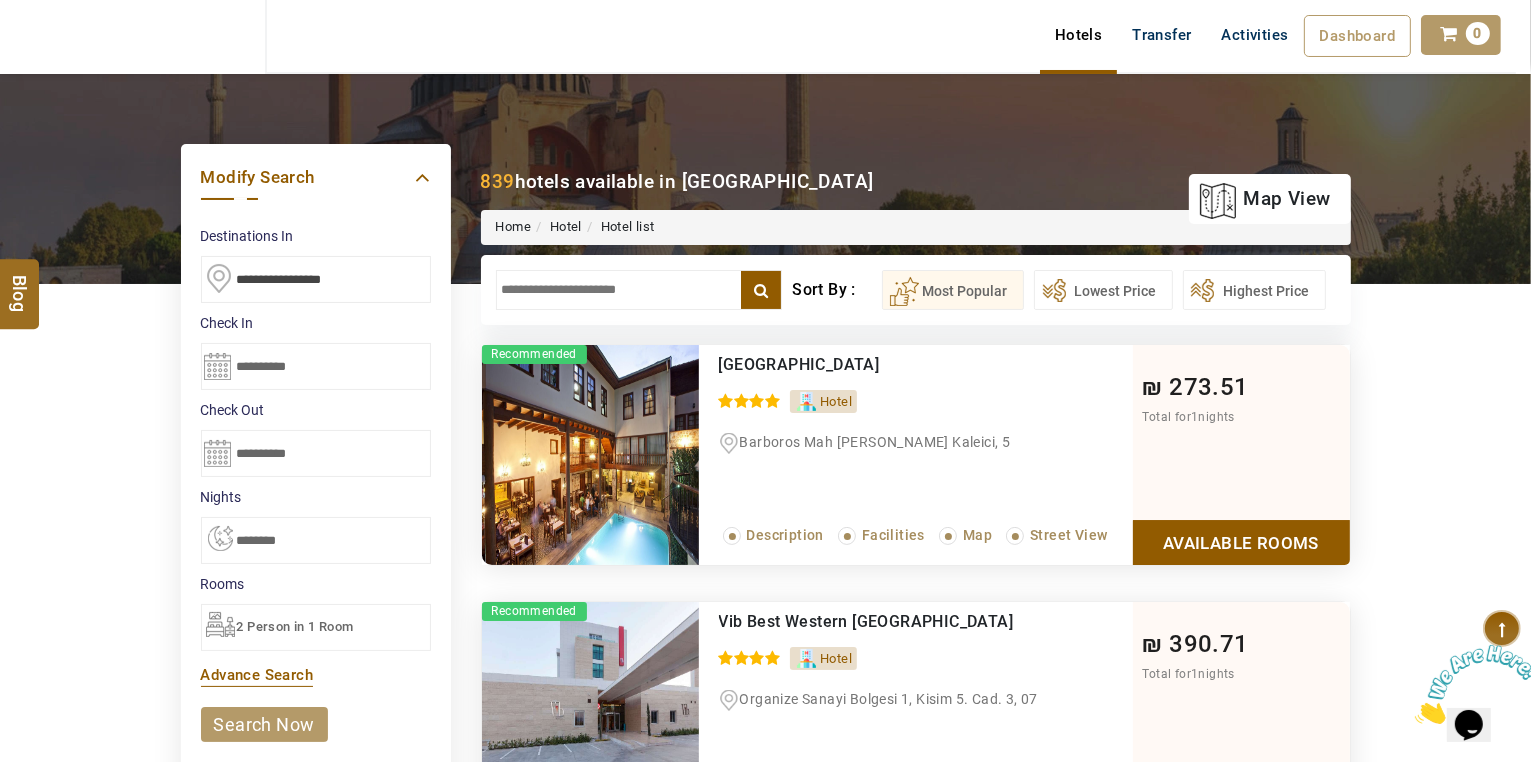 click at bounding box center [316, 279] 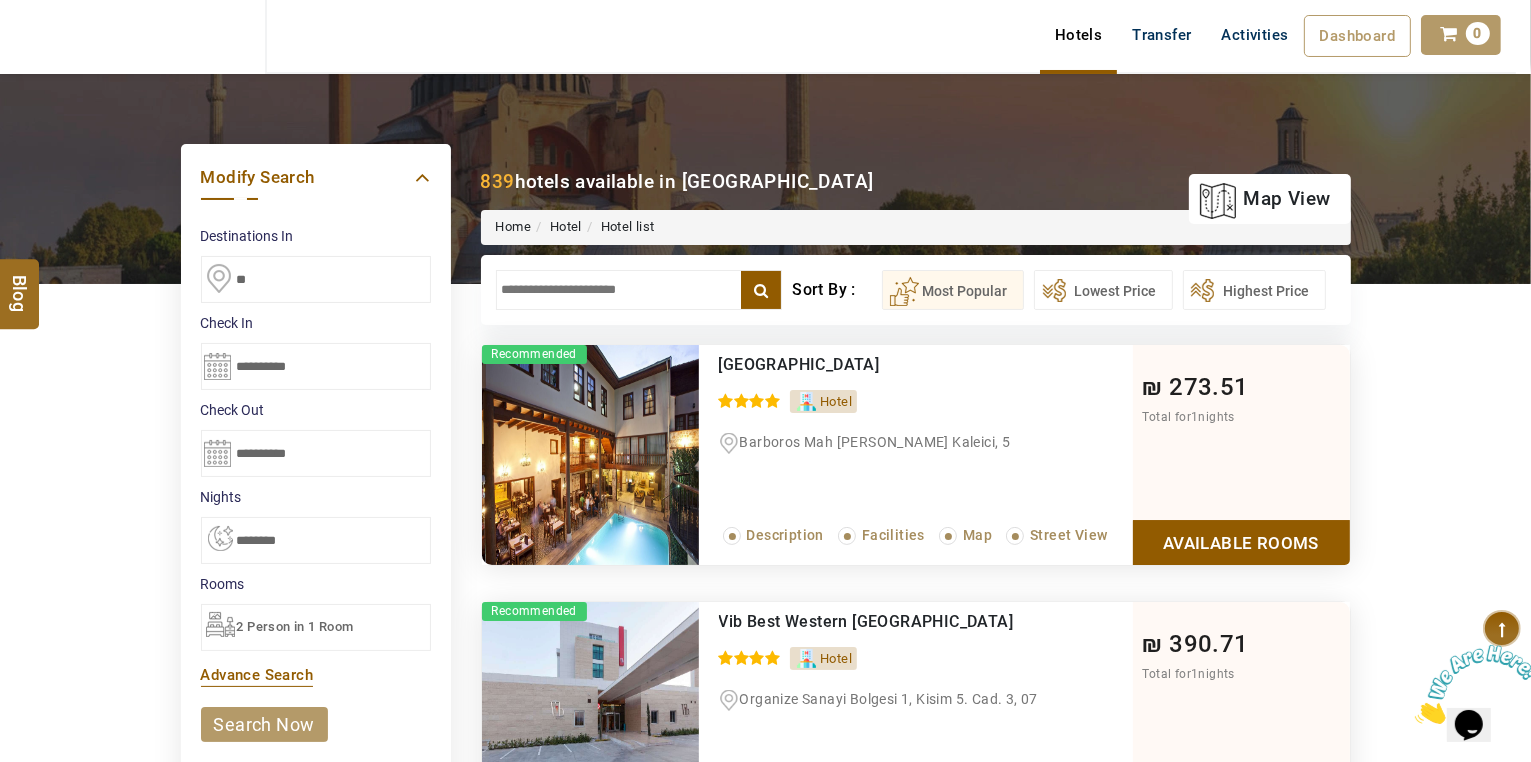 type on "*" 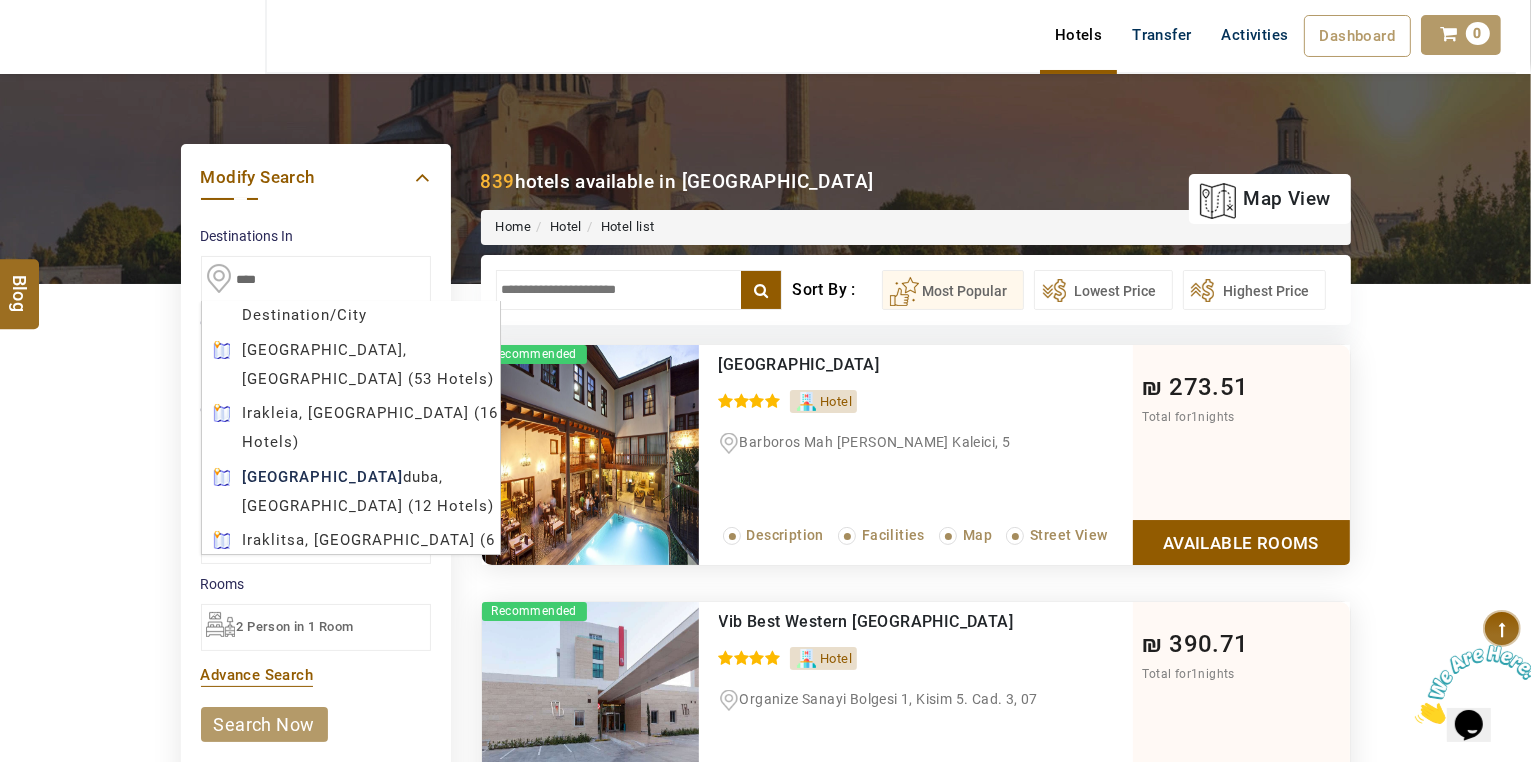 type on "****" 